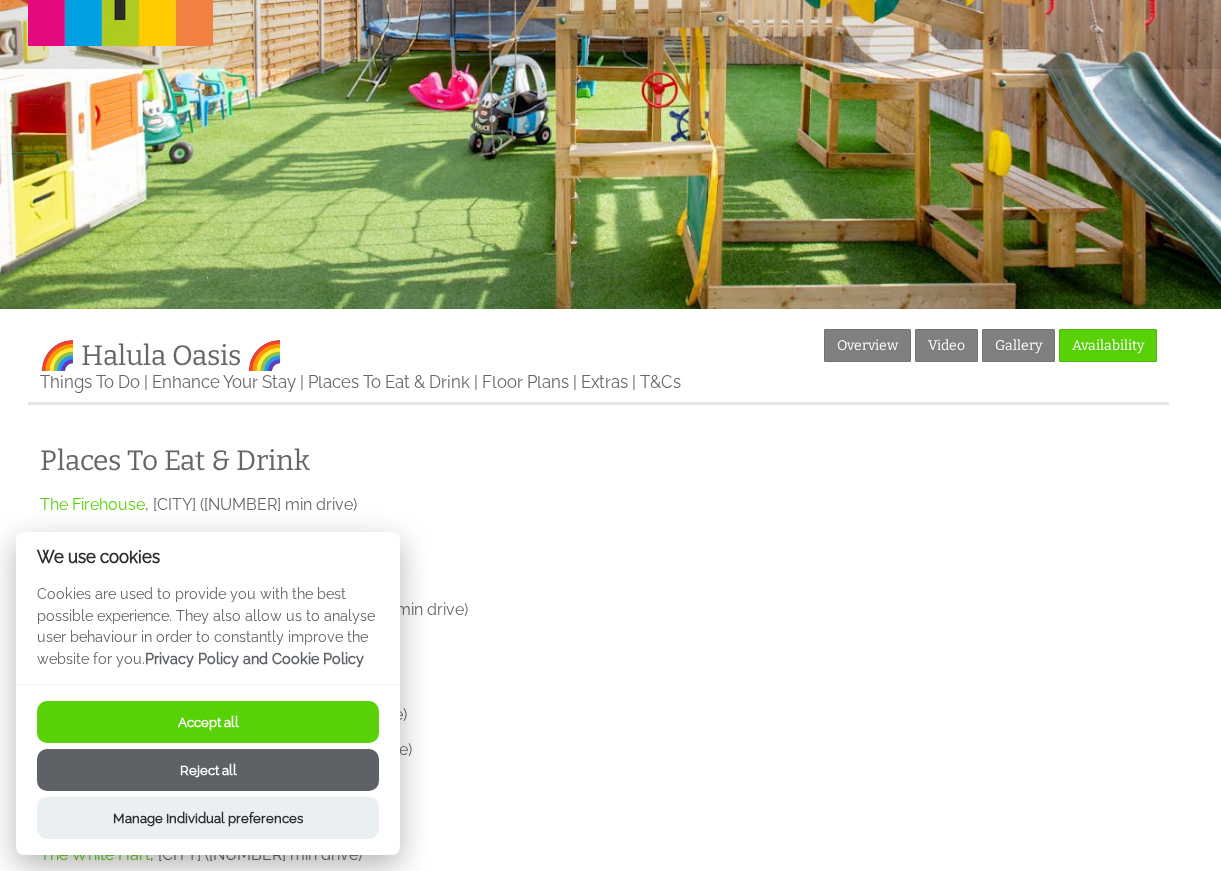 scroll, scrollTop: 200, scrollLeft: 0, axis: vertical 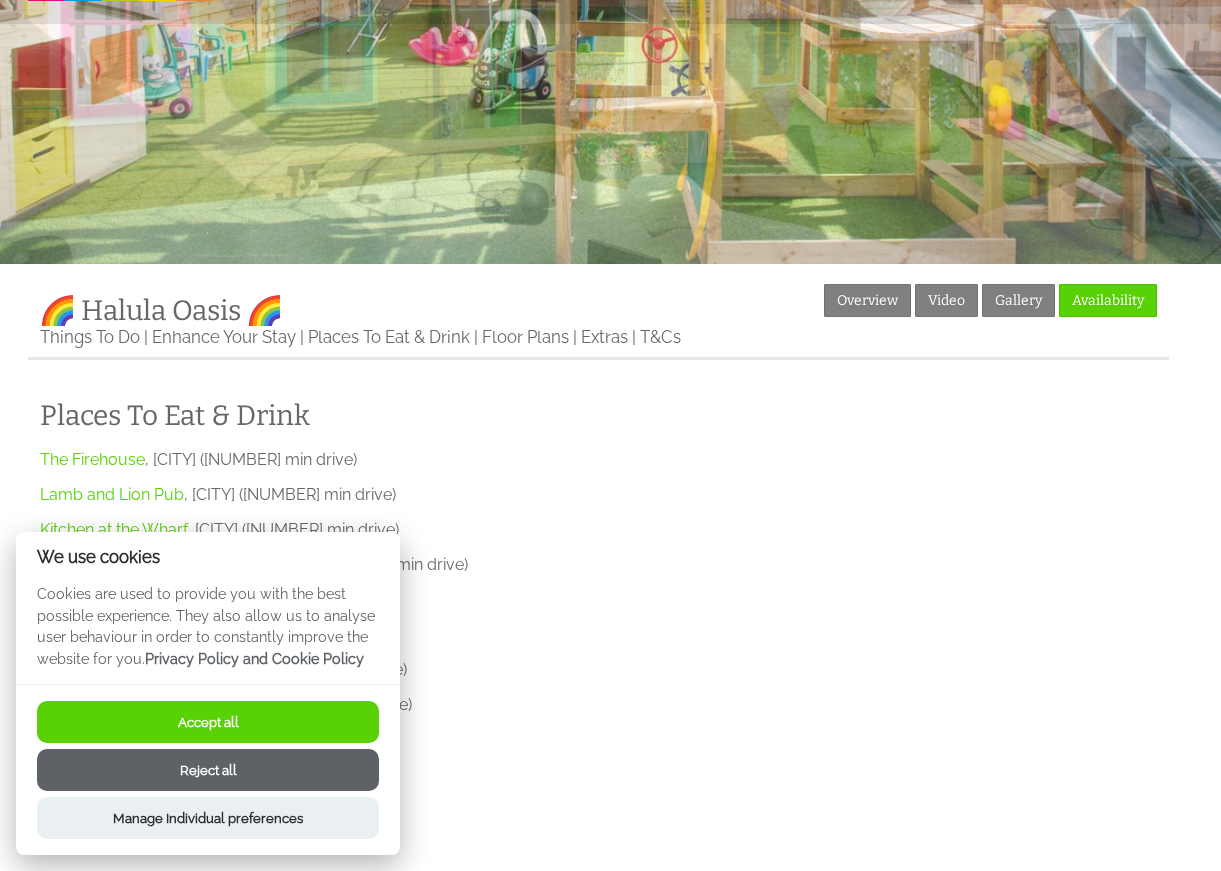 click on "Reject all" at bounding box center (208, 770) 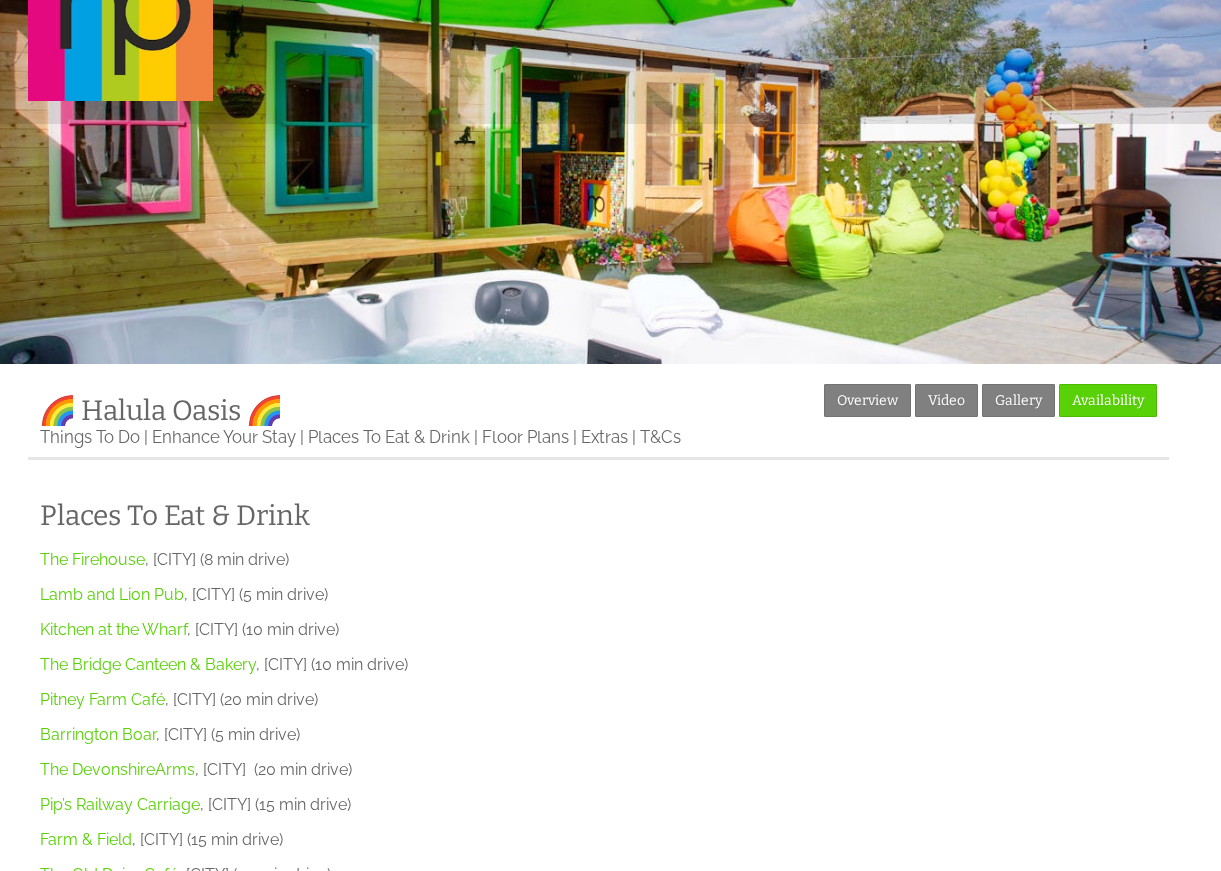 scroll, scrollTop: 0, scrollLeft: 0, axis: both 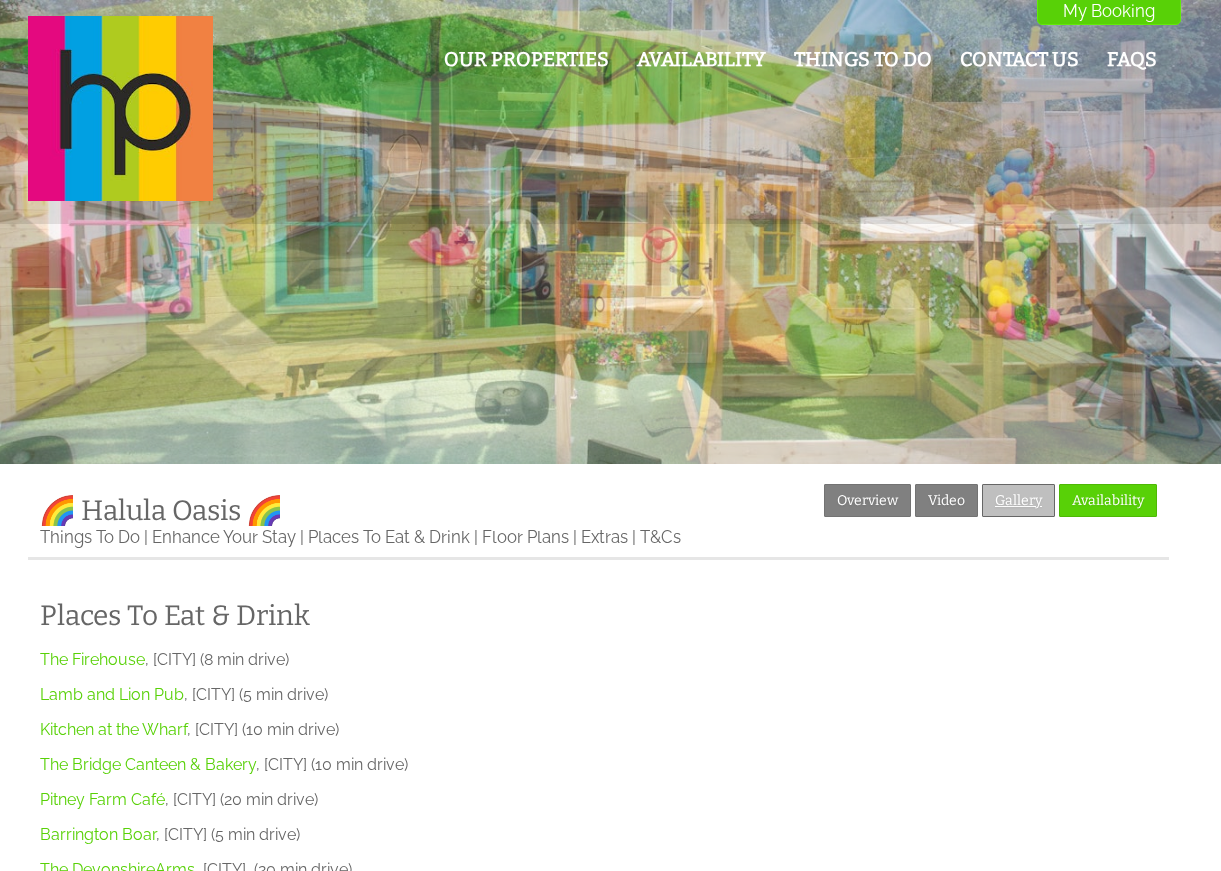 click on "Gallery" at bounding box center [1018, 500] 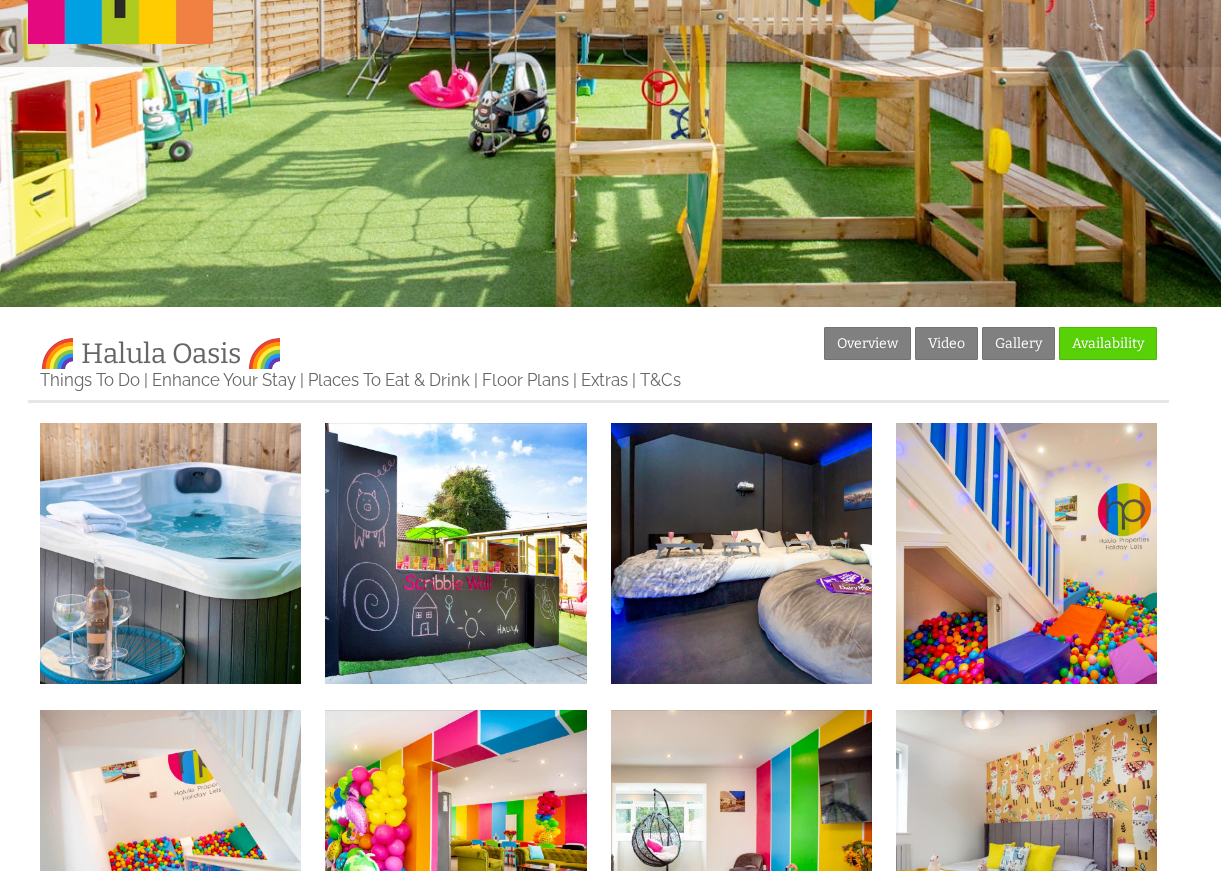 scroll, scrollTop: 300, scrollLeft: 0, axis: vertical 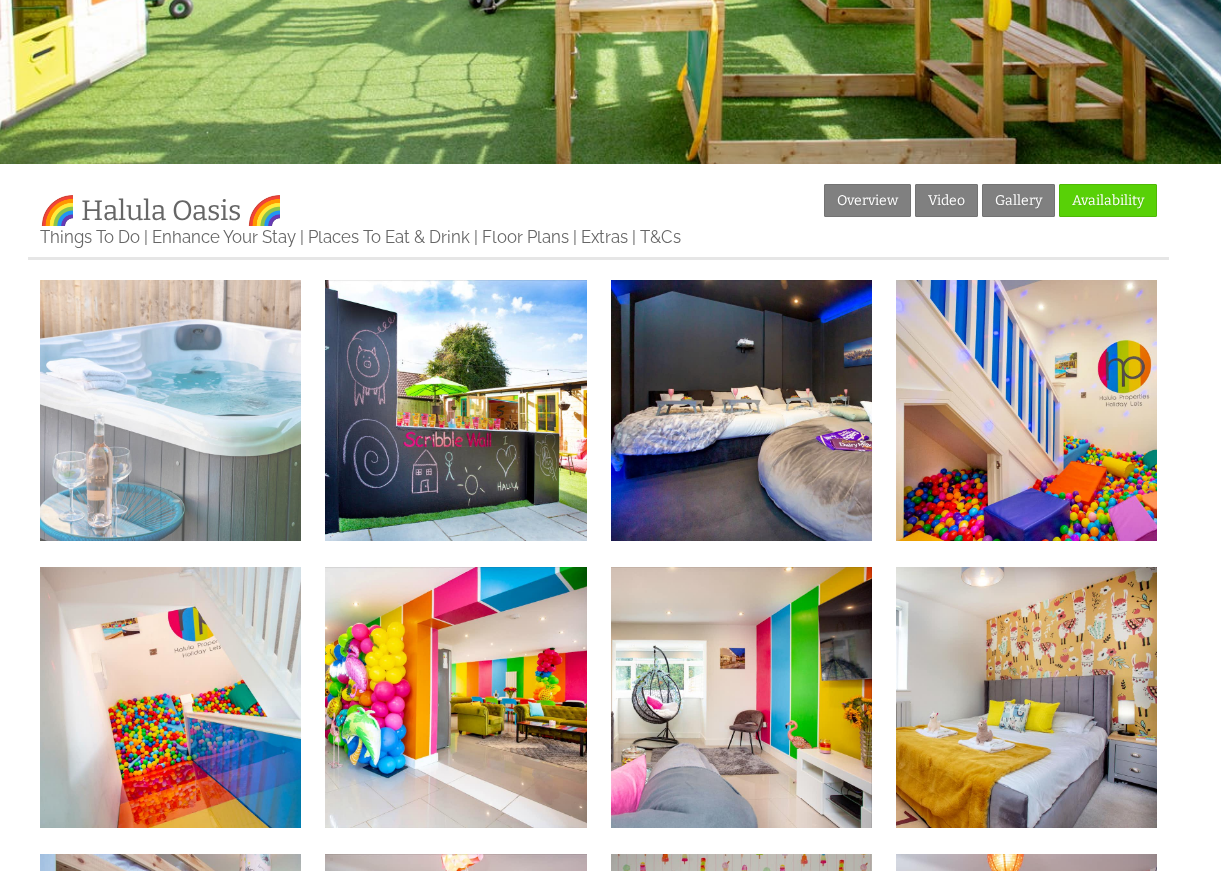 click at bounding box center [170, 410] 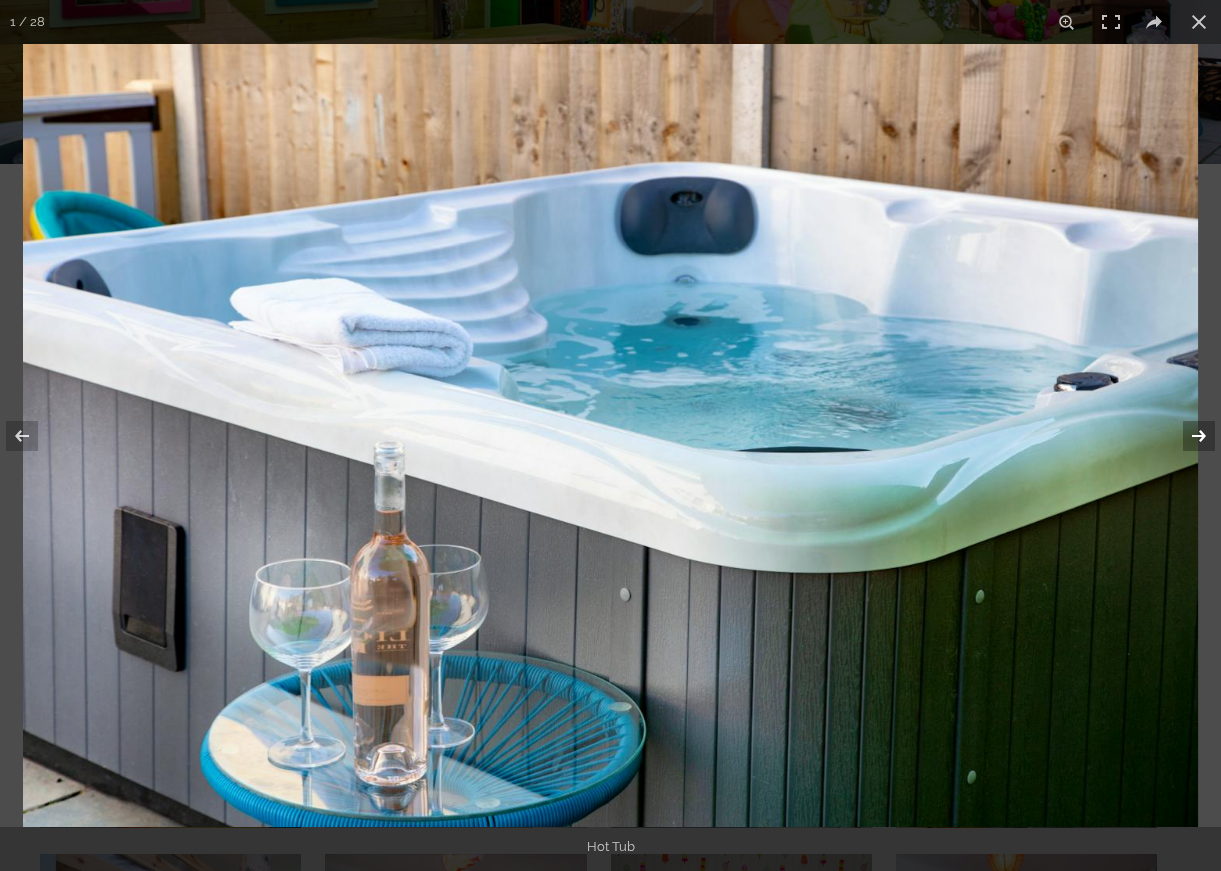 click at bounding box center [1186, 436] 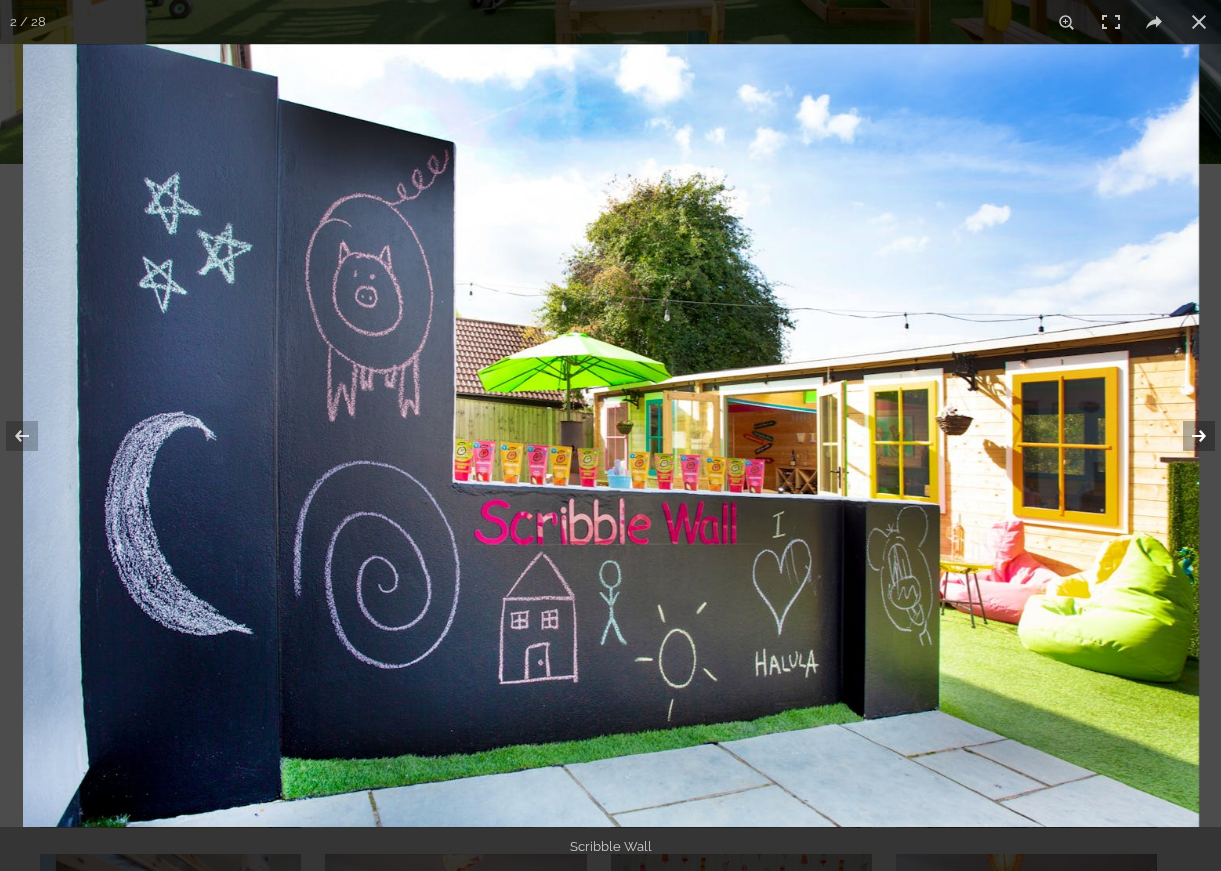 click at bounding box center (1186, 436) 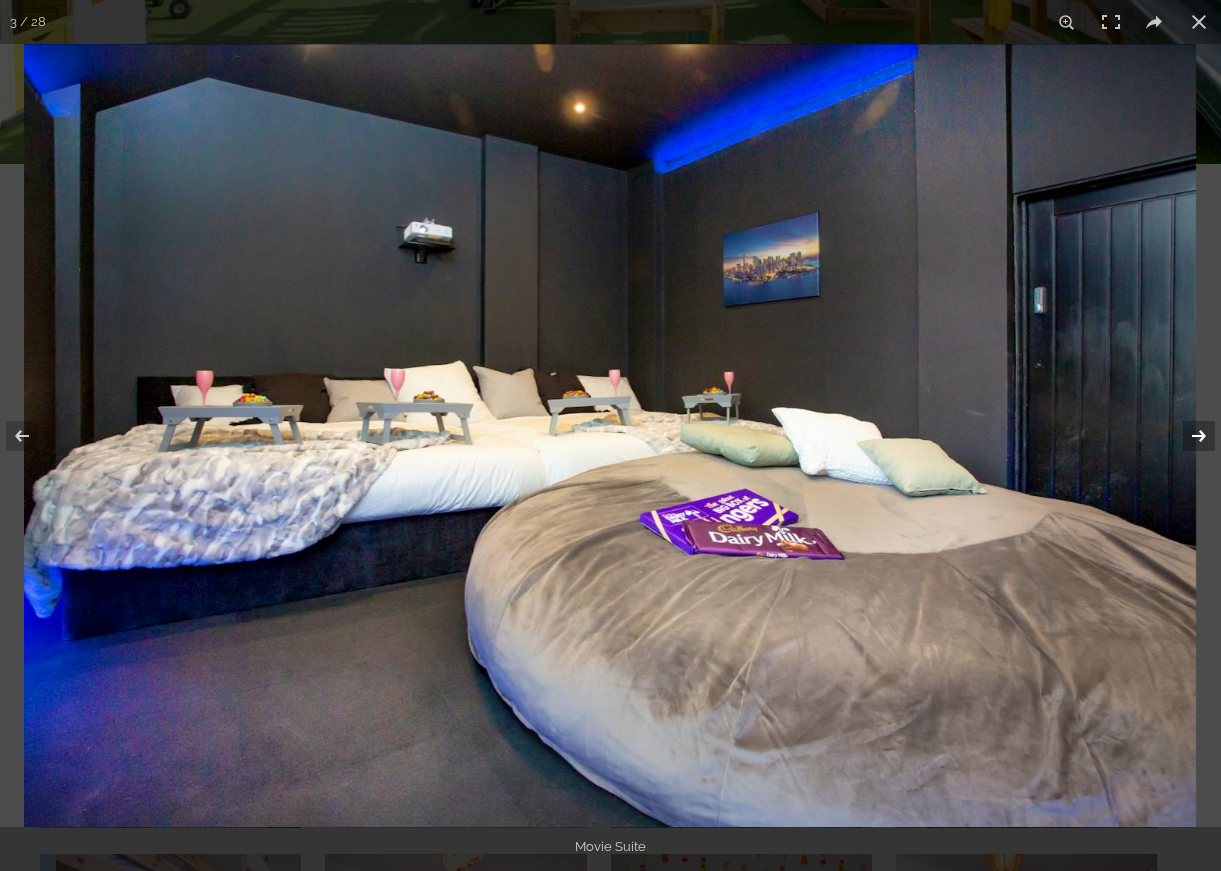 click at bounding box center (1186, 436) 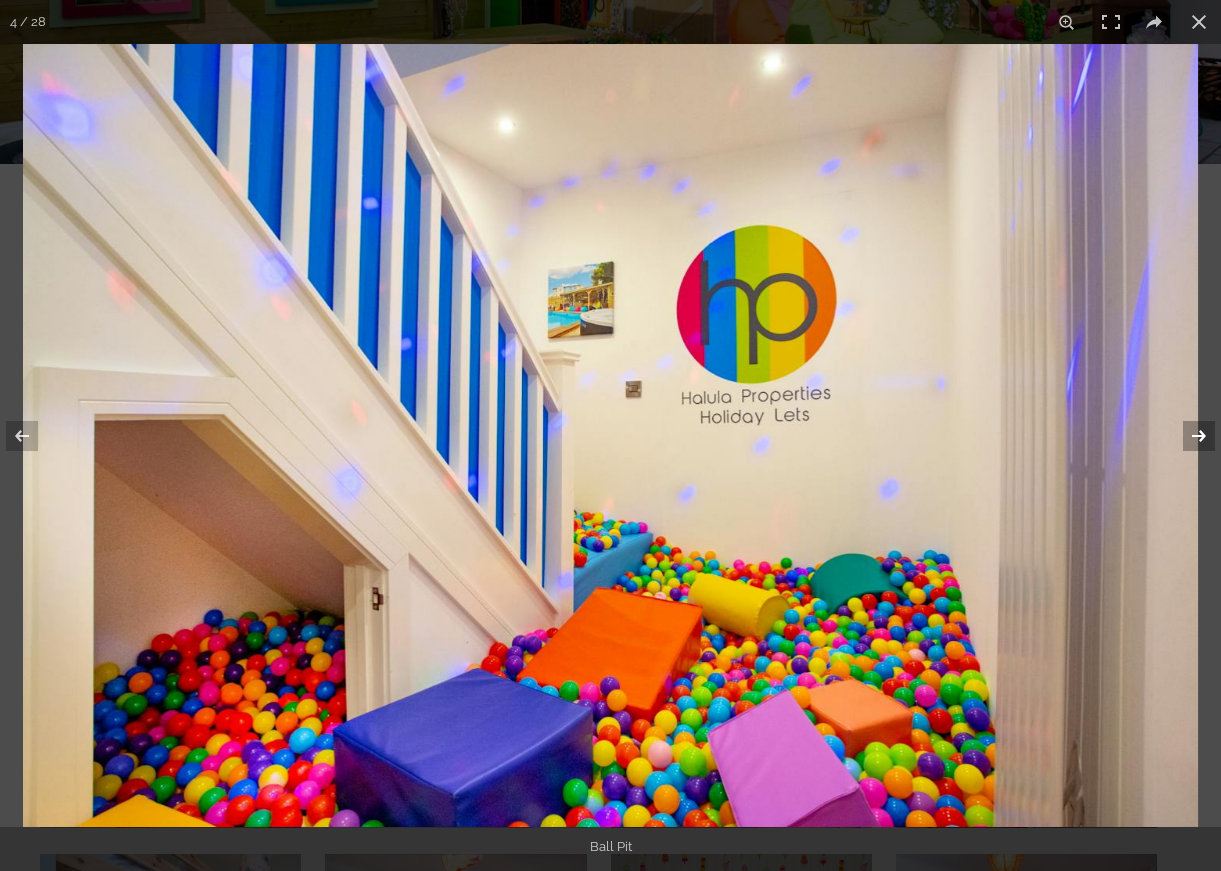 click at bounding box center [1186, 436] 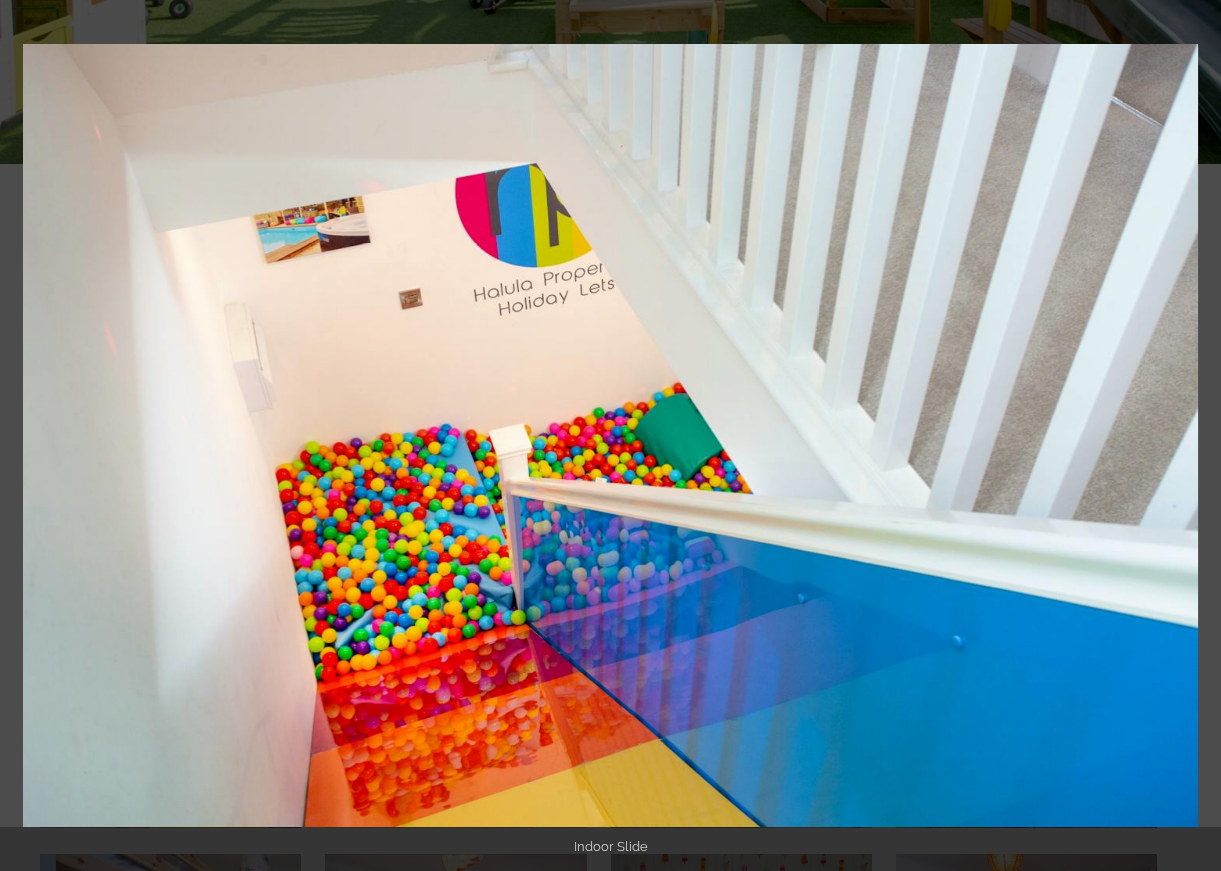 click at bounding box center (1186, 436) 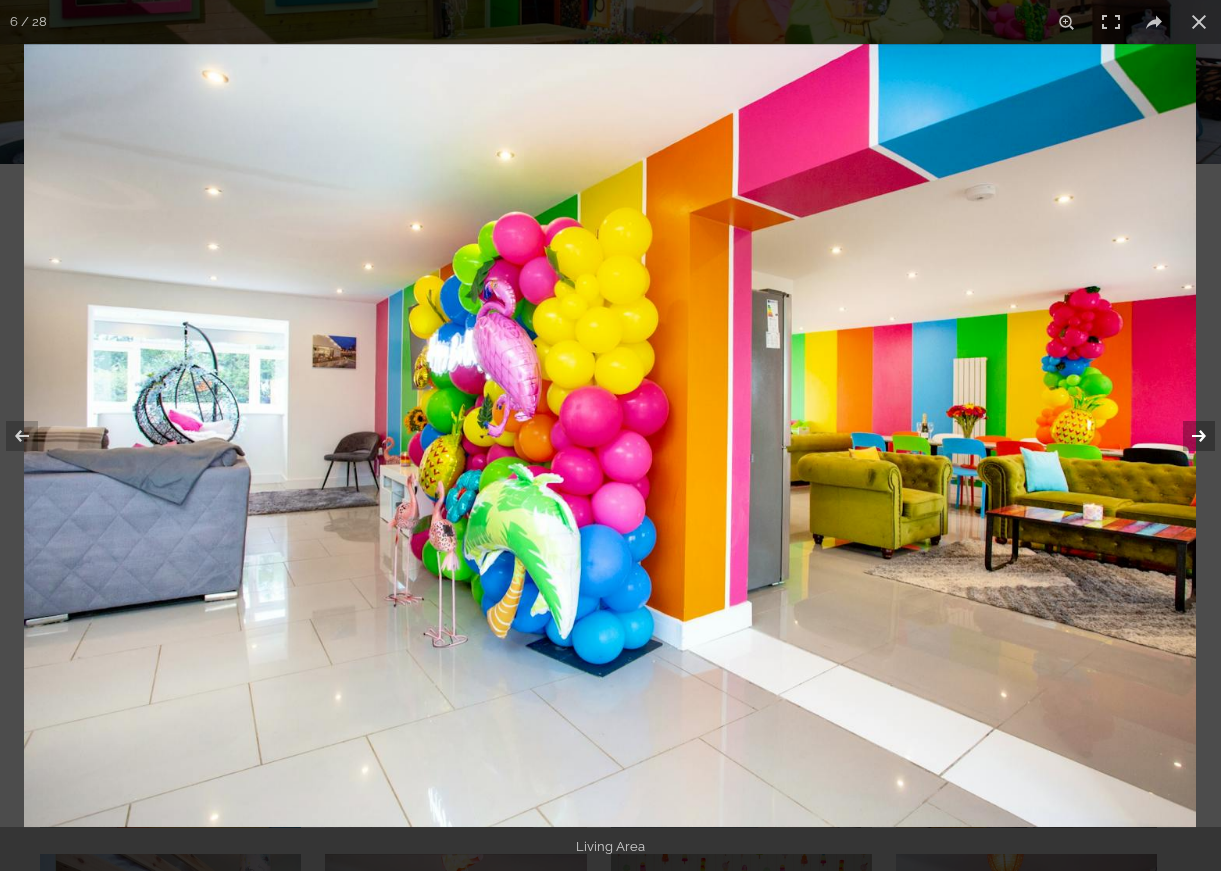 click at bounding box center (1186, 436) 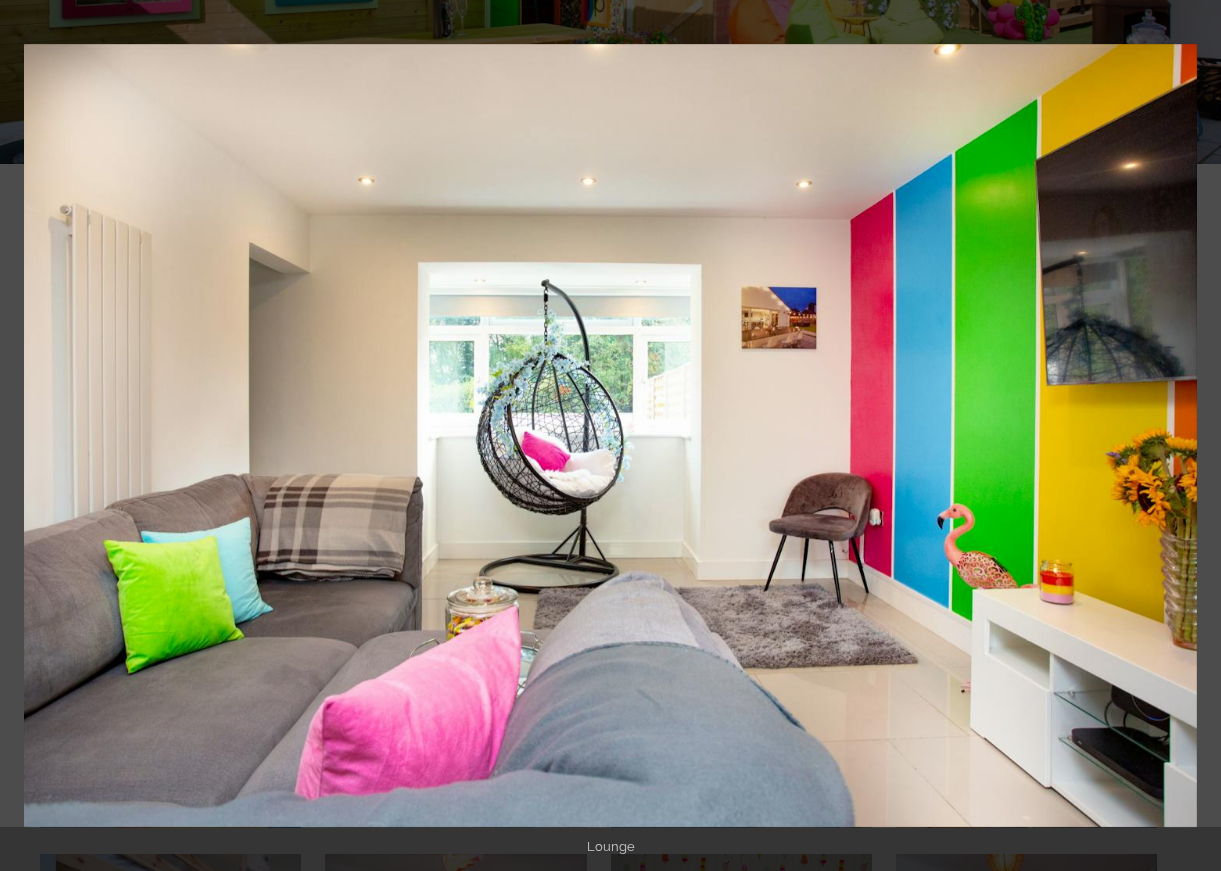 click at bounding box center (1186, 436) 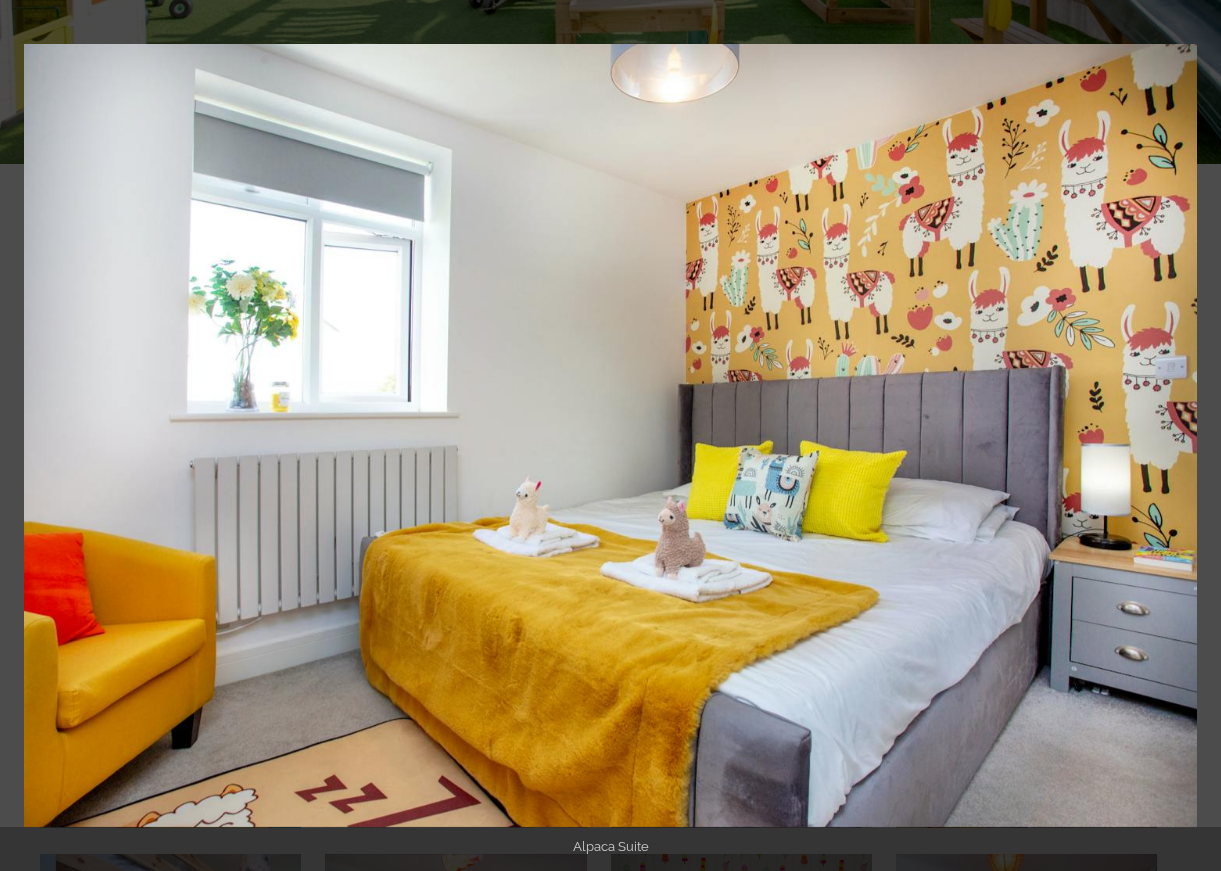 click at bounding box center [1186, 436] 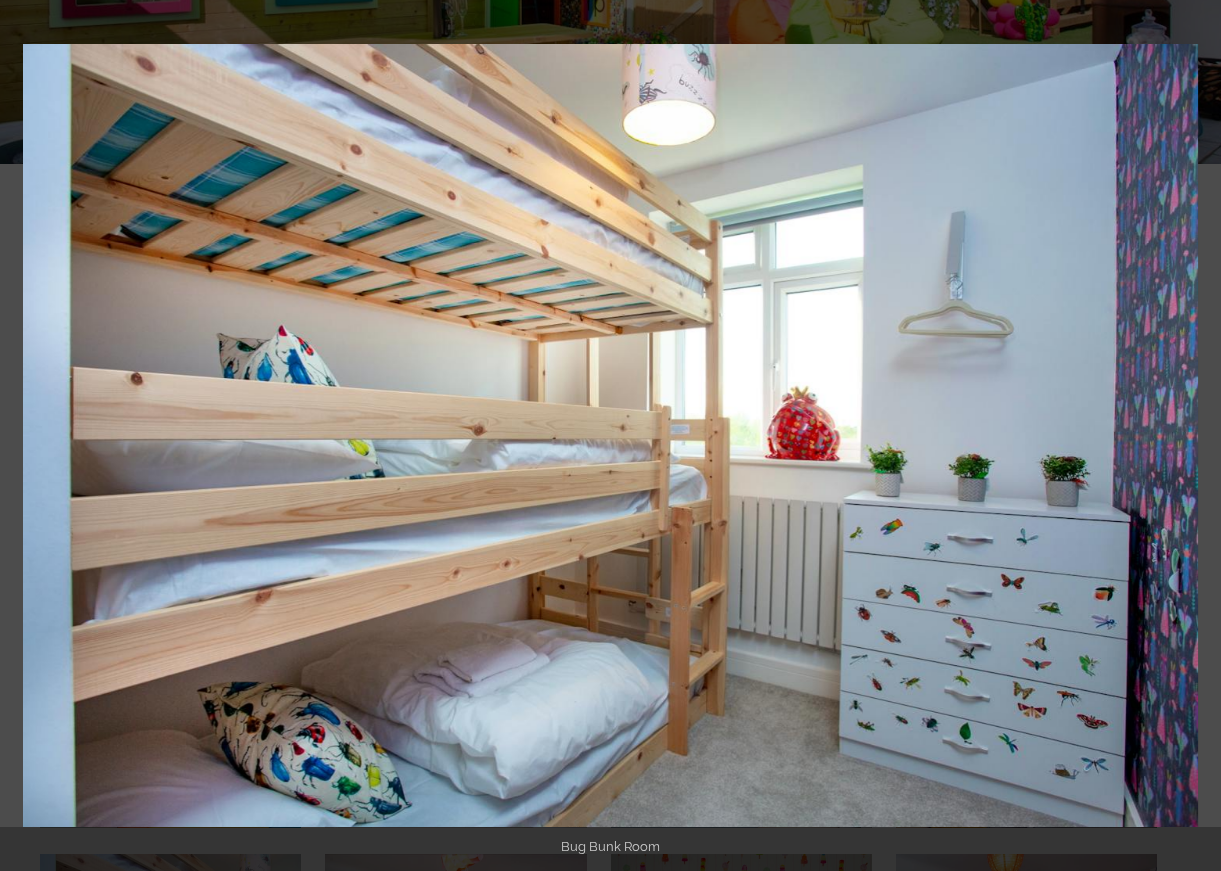 click at bounding box center [1186, 436] 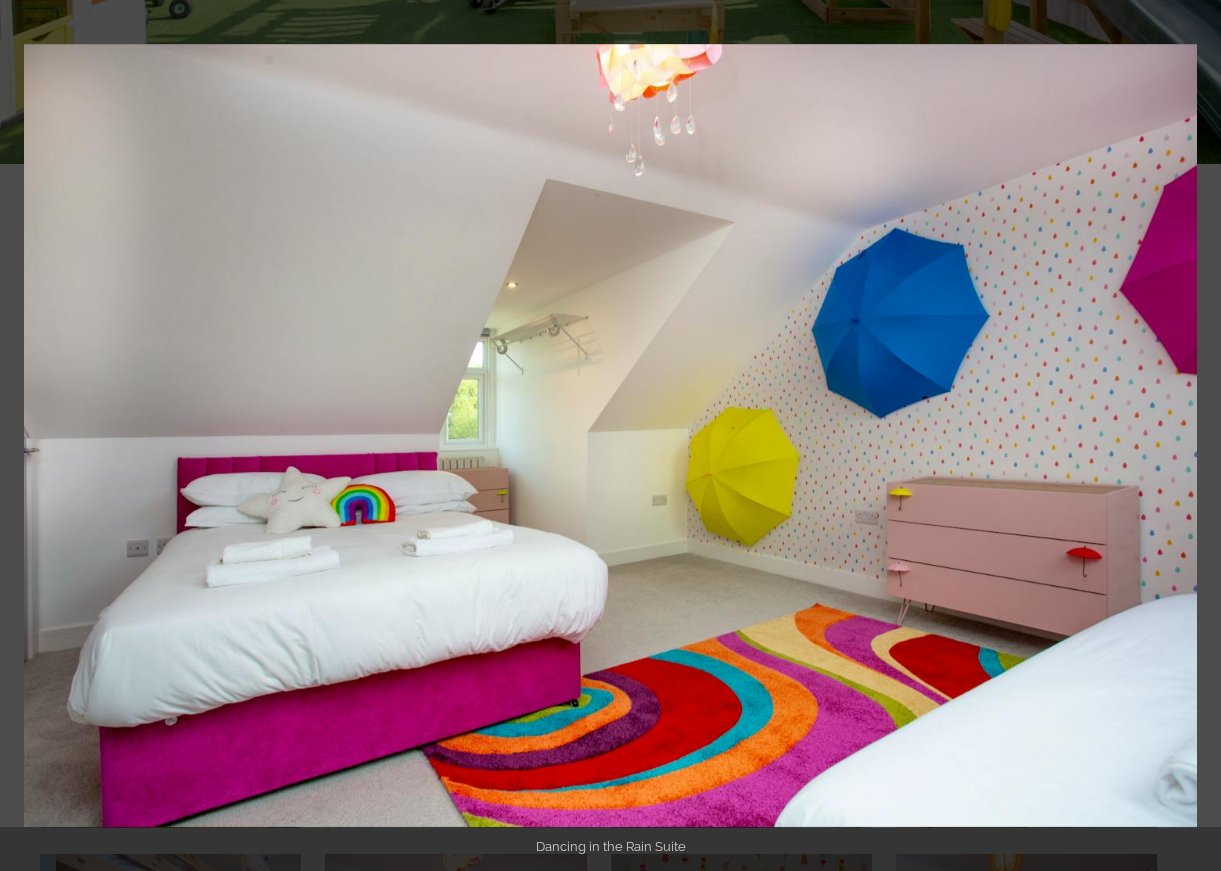 click at bounding box center [1186, 436] 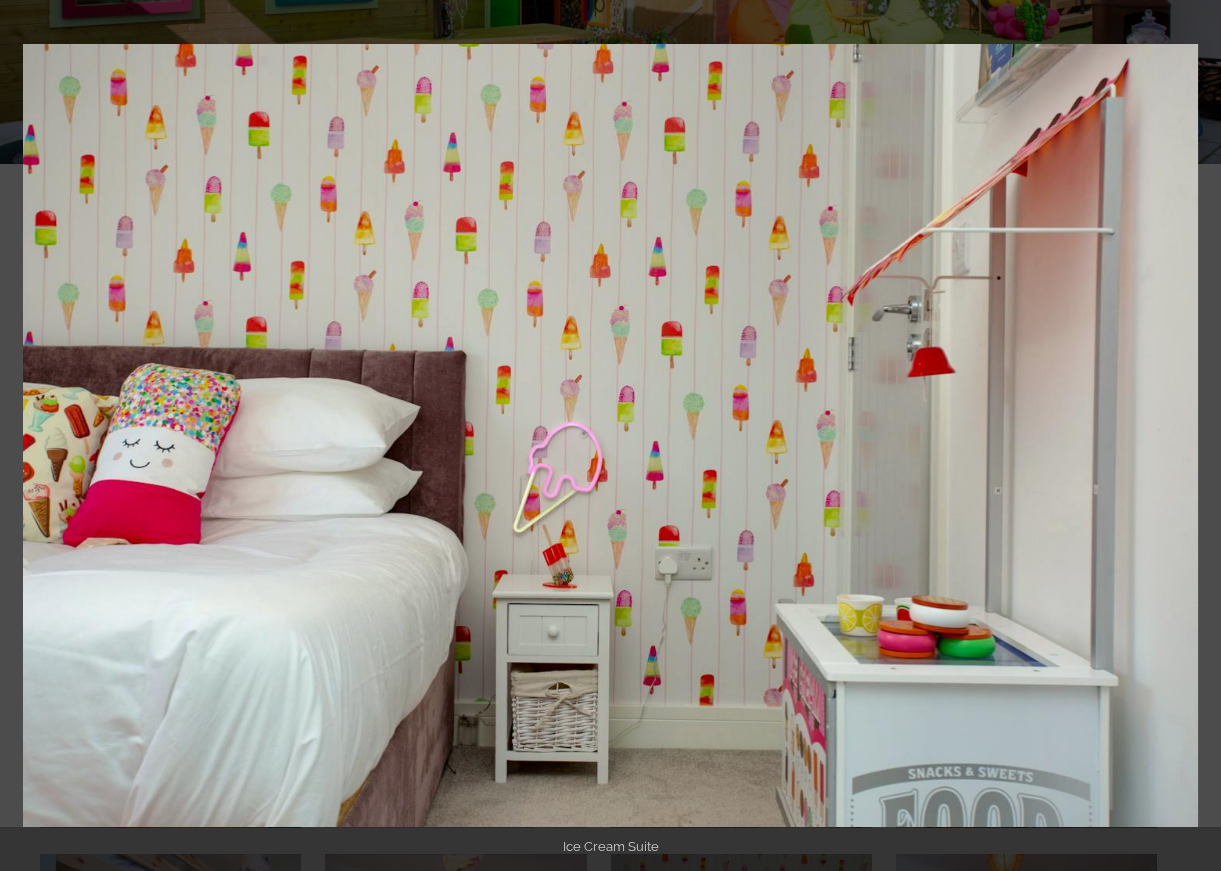 click at bounding box center (1186, 436) 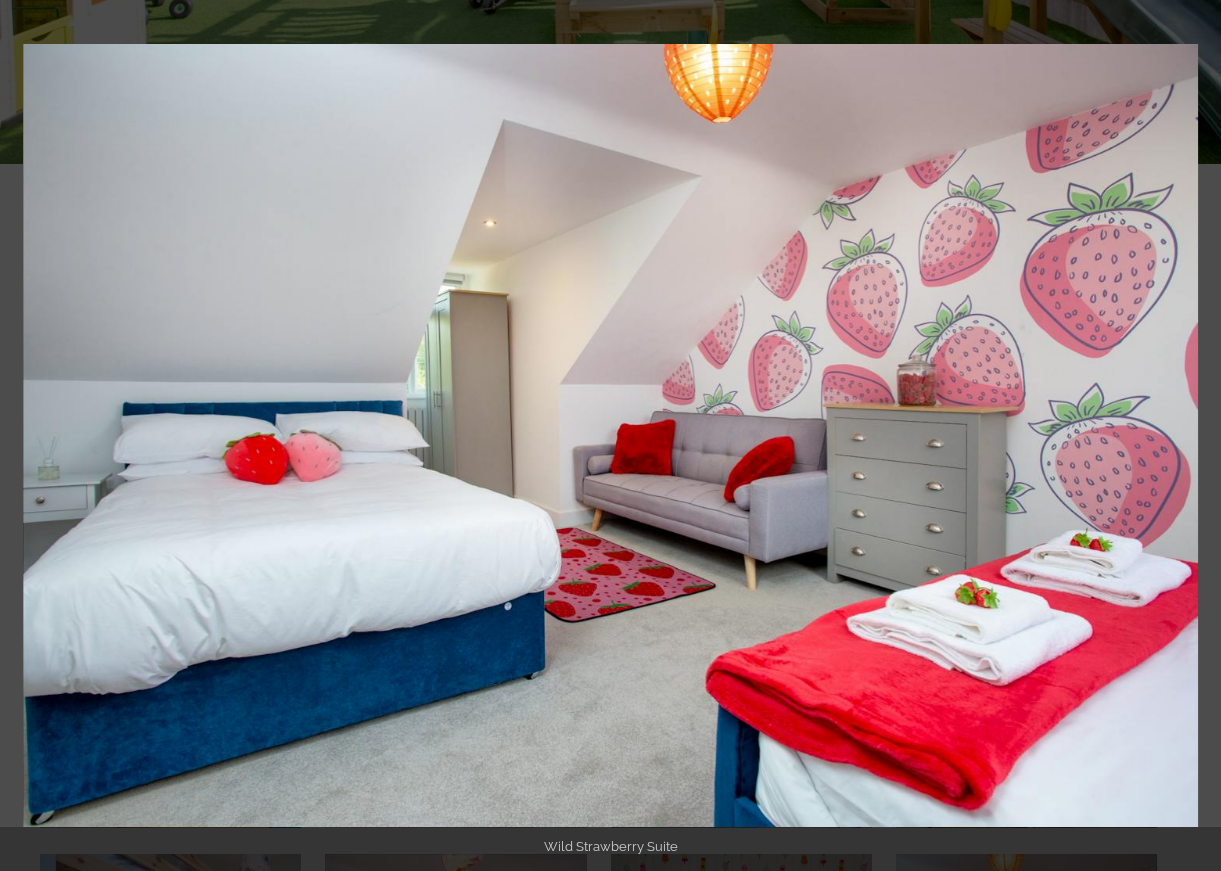click at bounding box center (1186, 436) 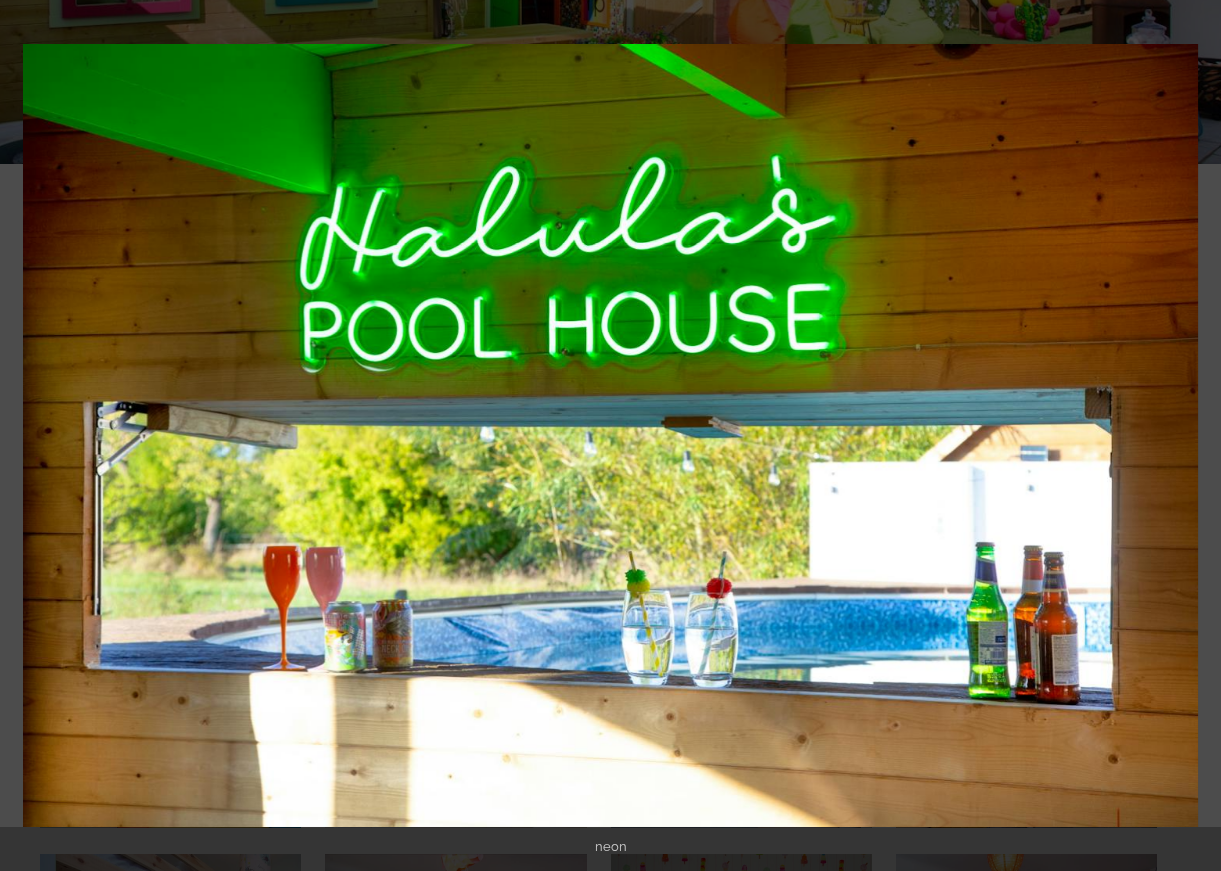 click at bounding box center (1186, 436) 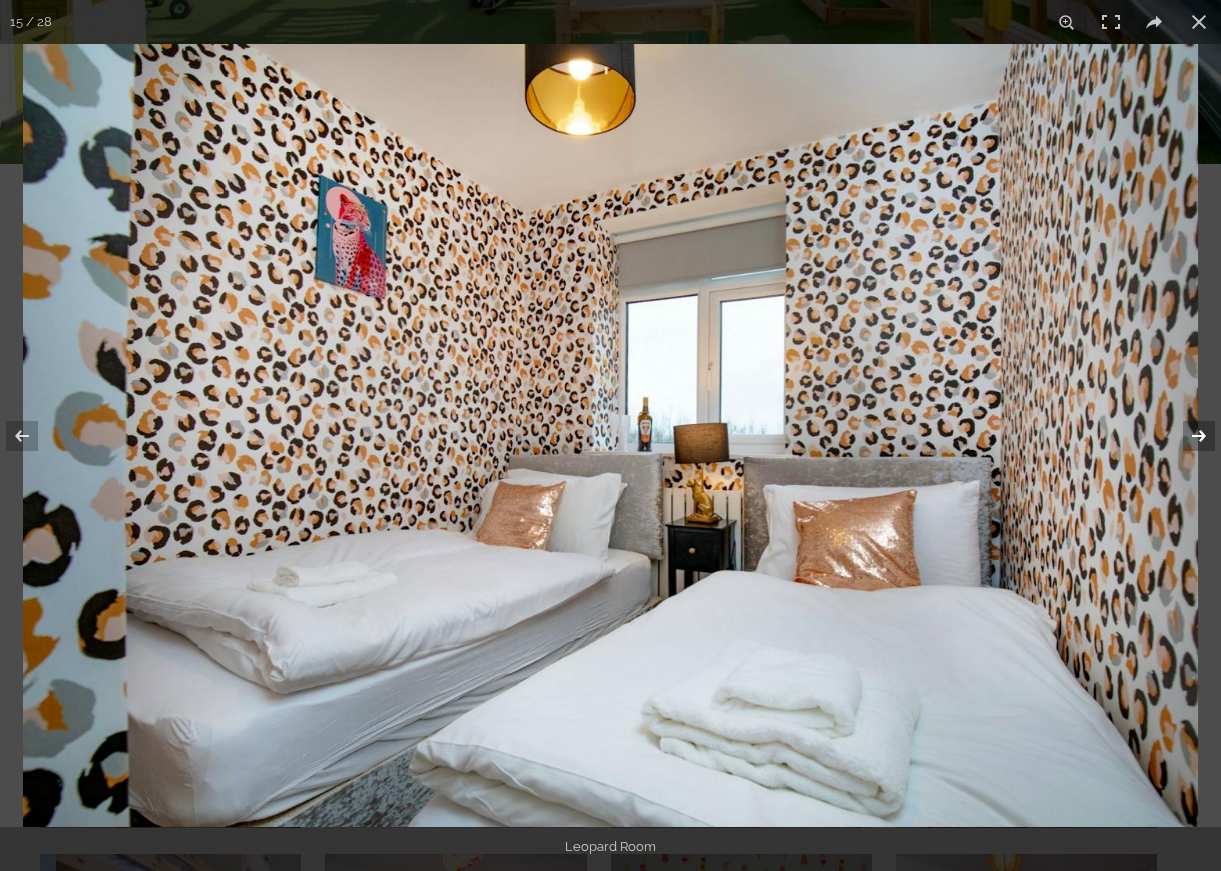 click at bounding box center (1186, 436) 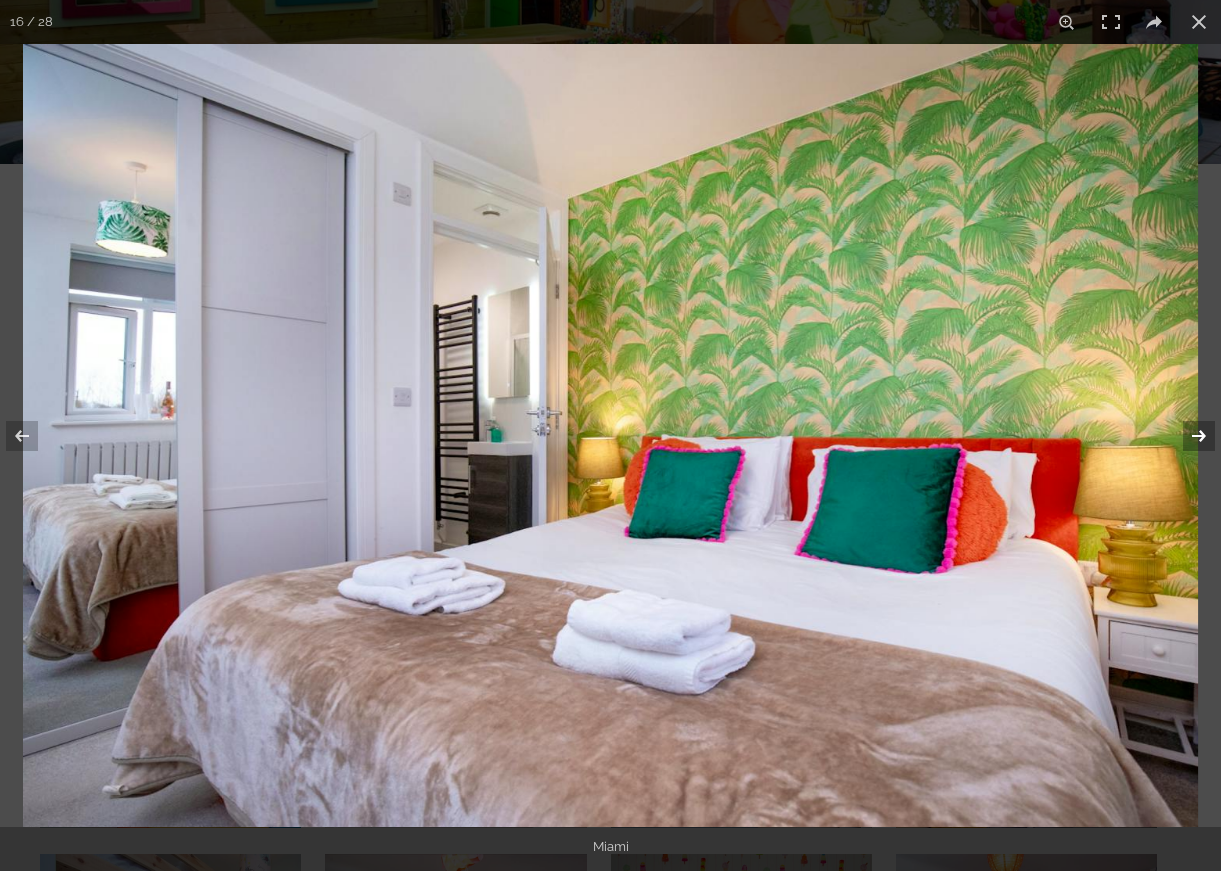 click at bounding box center (1186, 436) 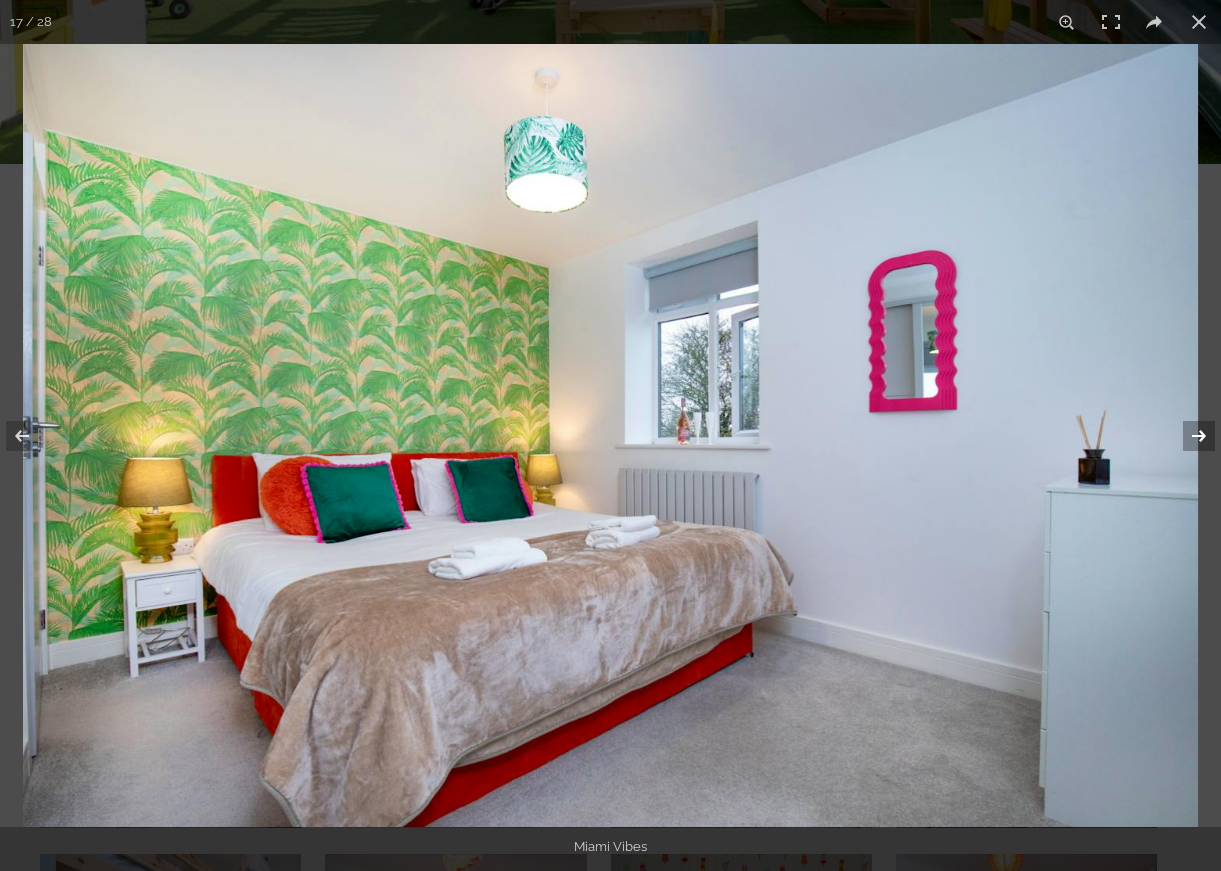 click at bounding box center [1186, 436] 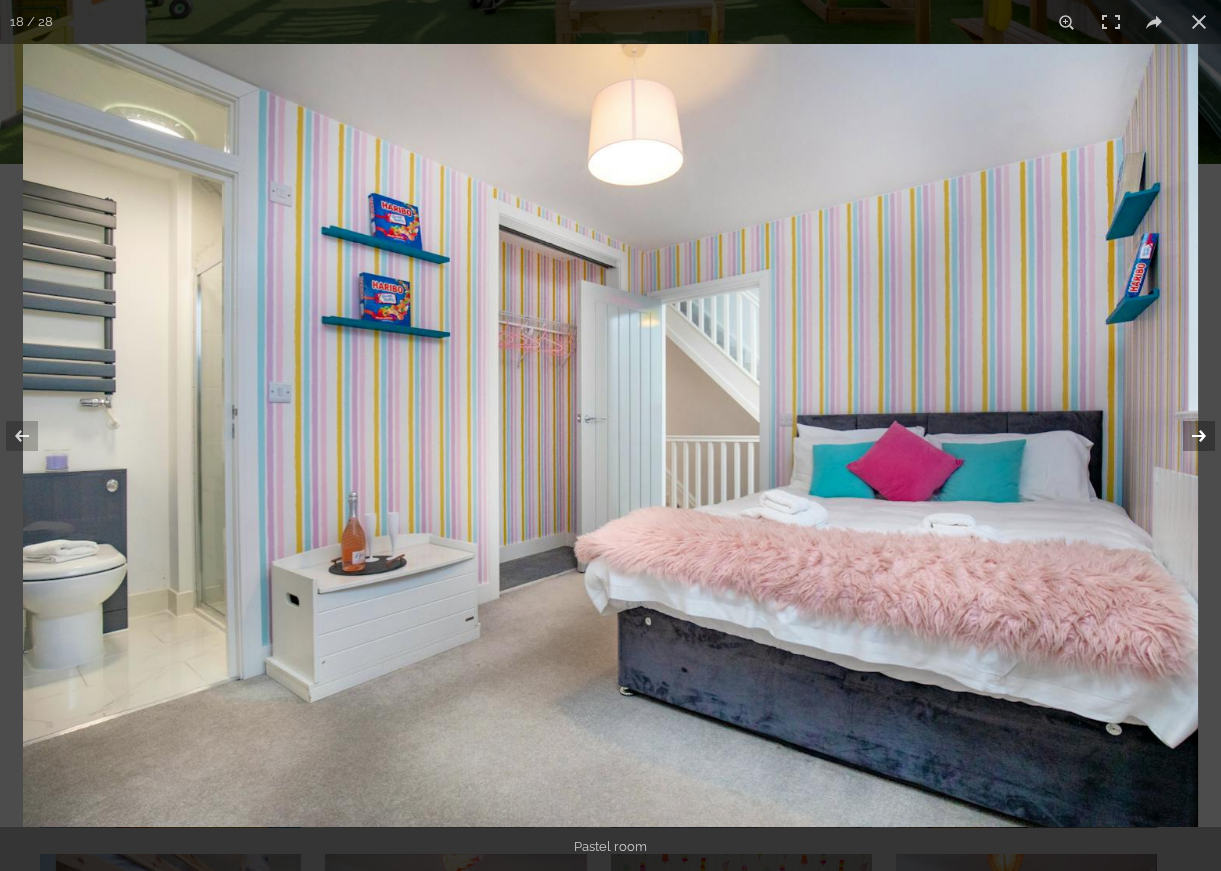 click at bounding box center (1186, 436) 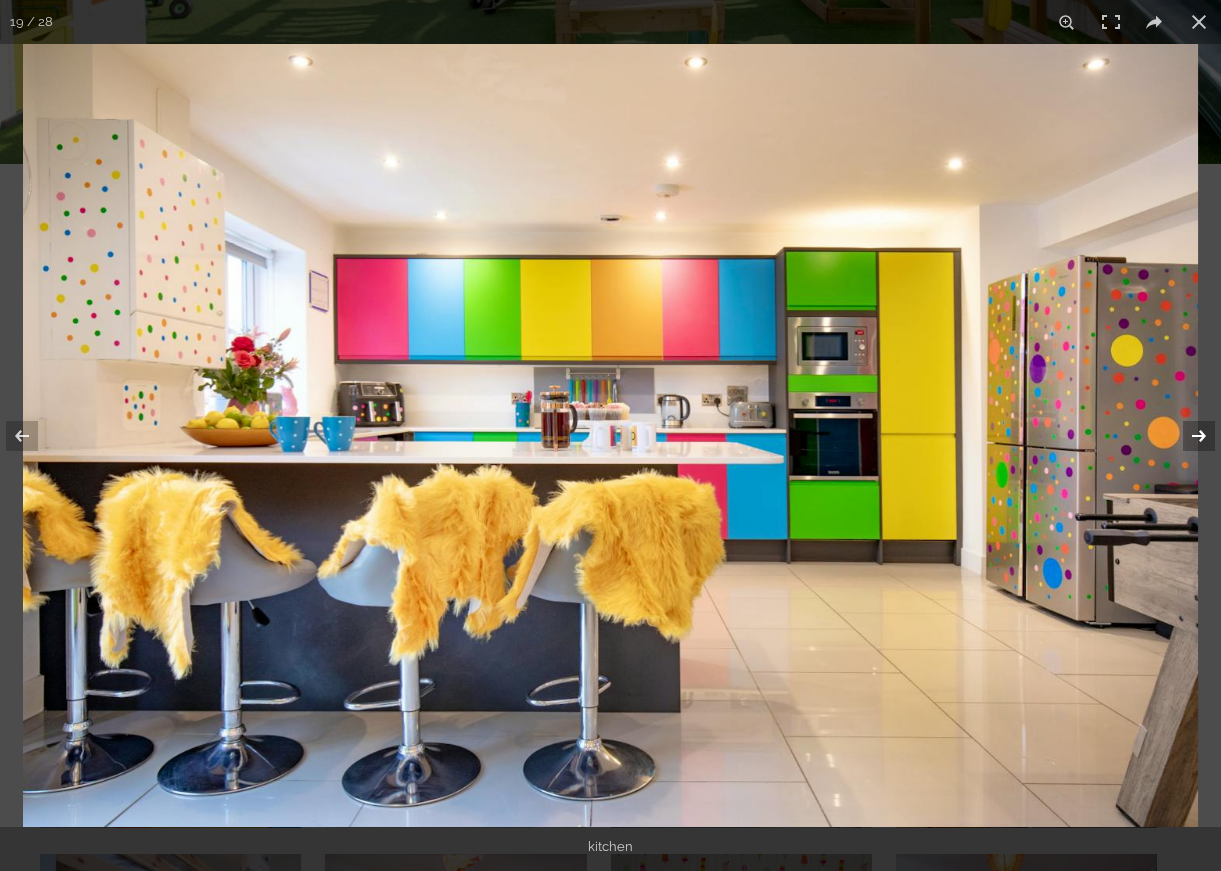 click at bounding box center (1186, 436) 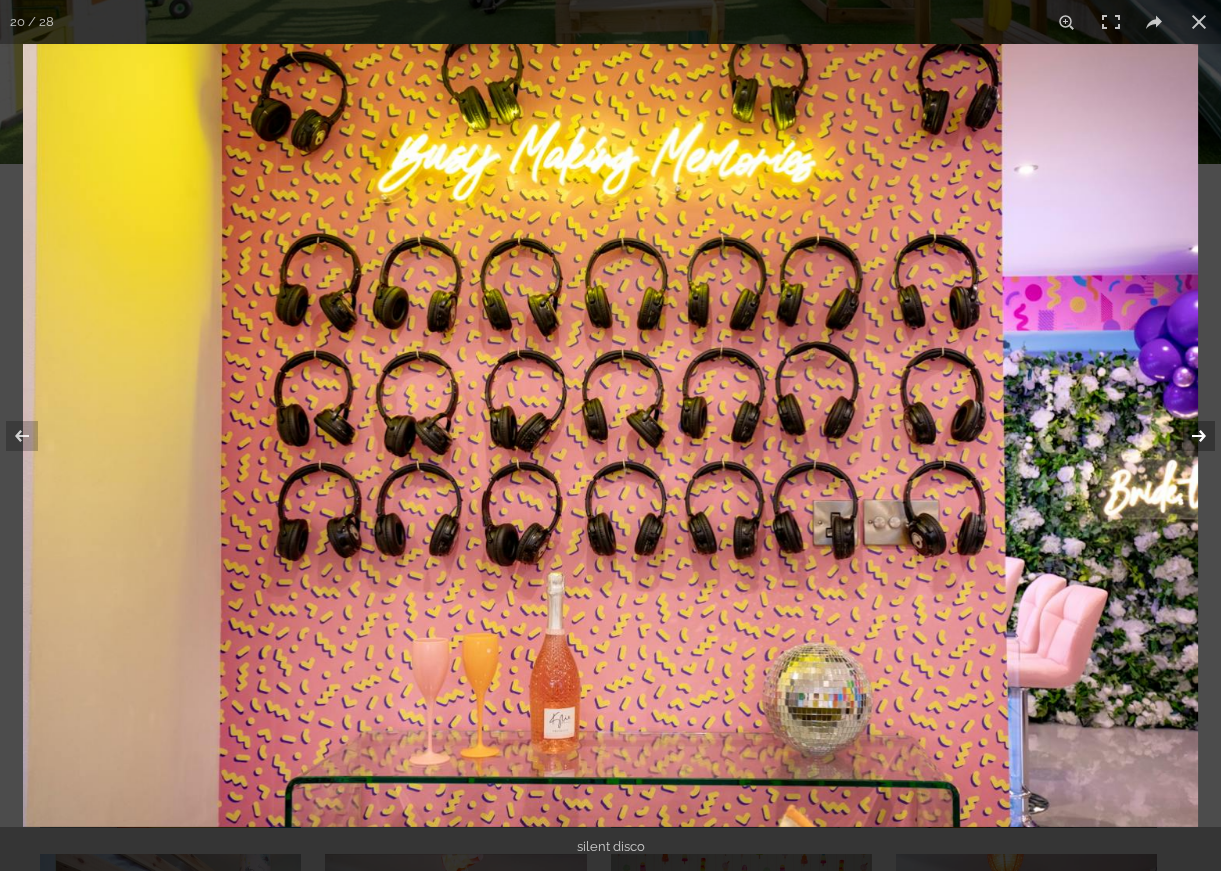 click at bounding box center (1186, 436) 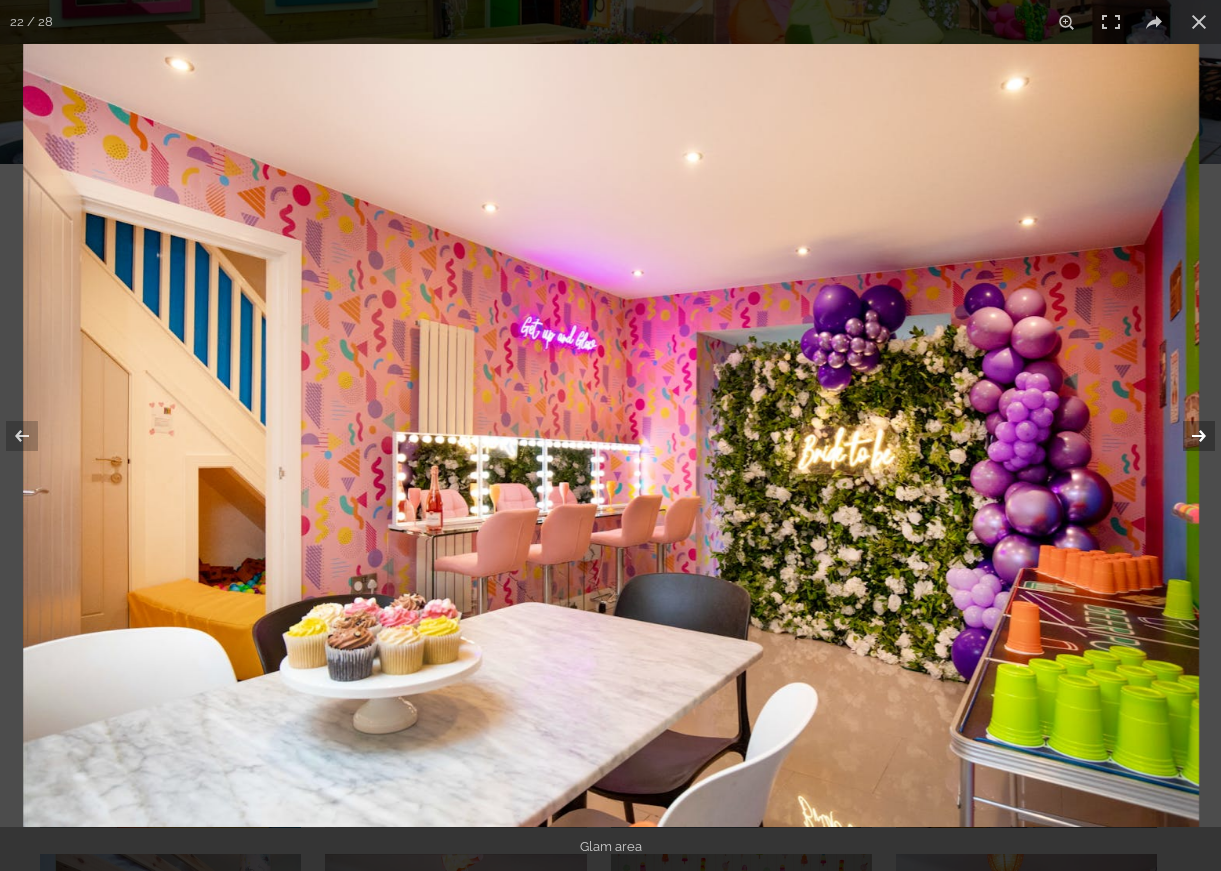 click at bounding box center (1186, 436) 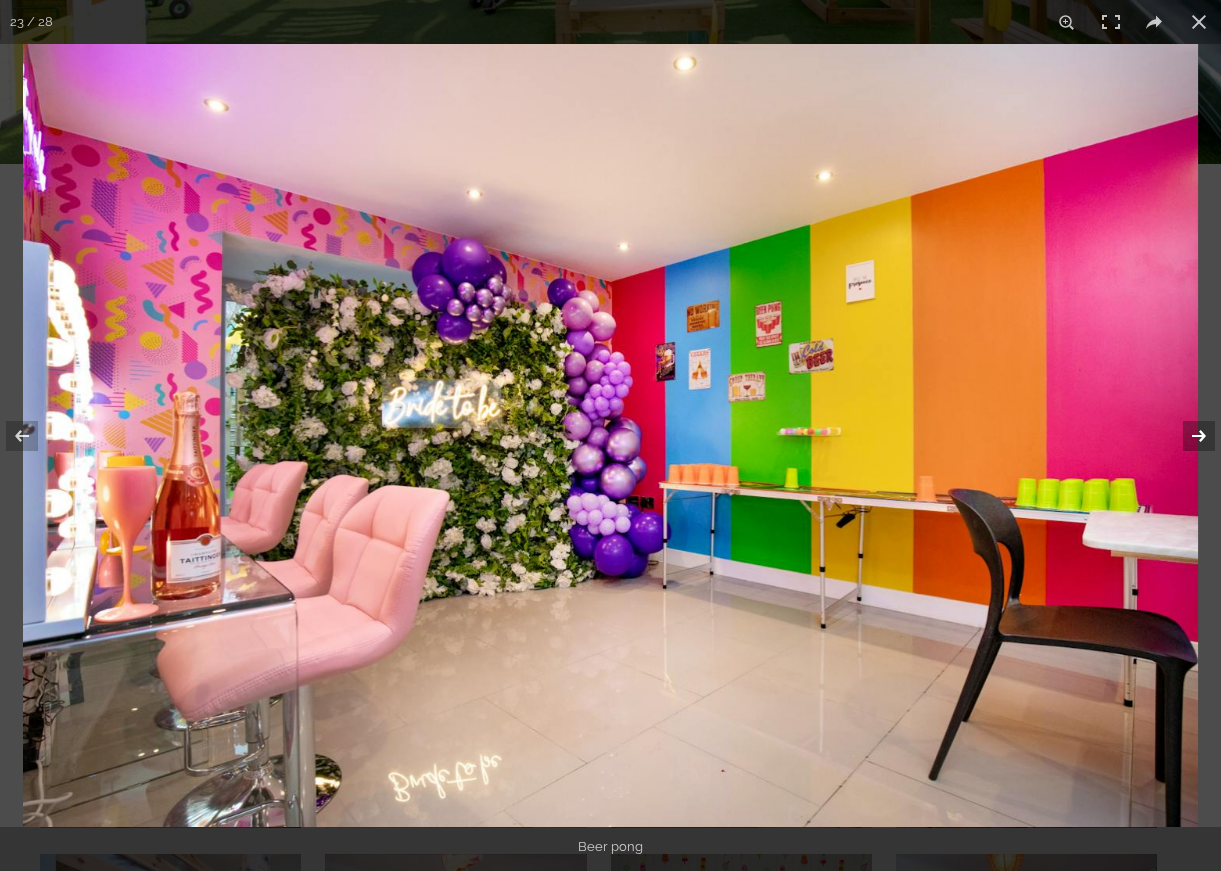 click at bounding box center [1186, 436] 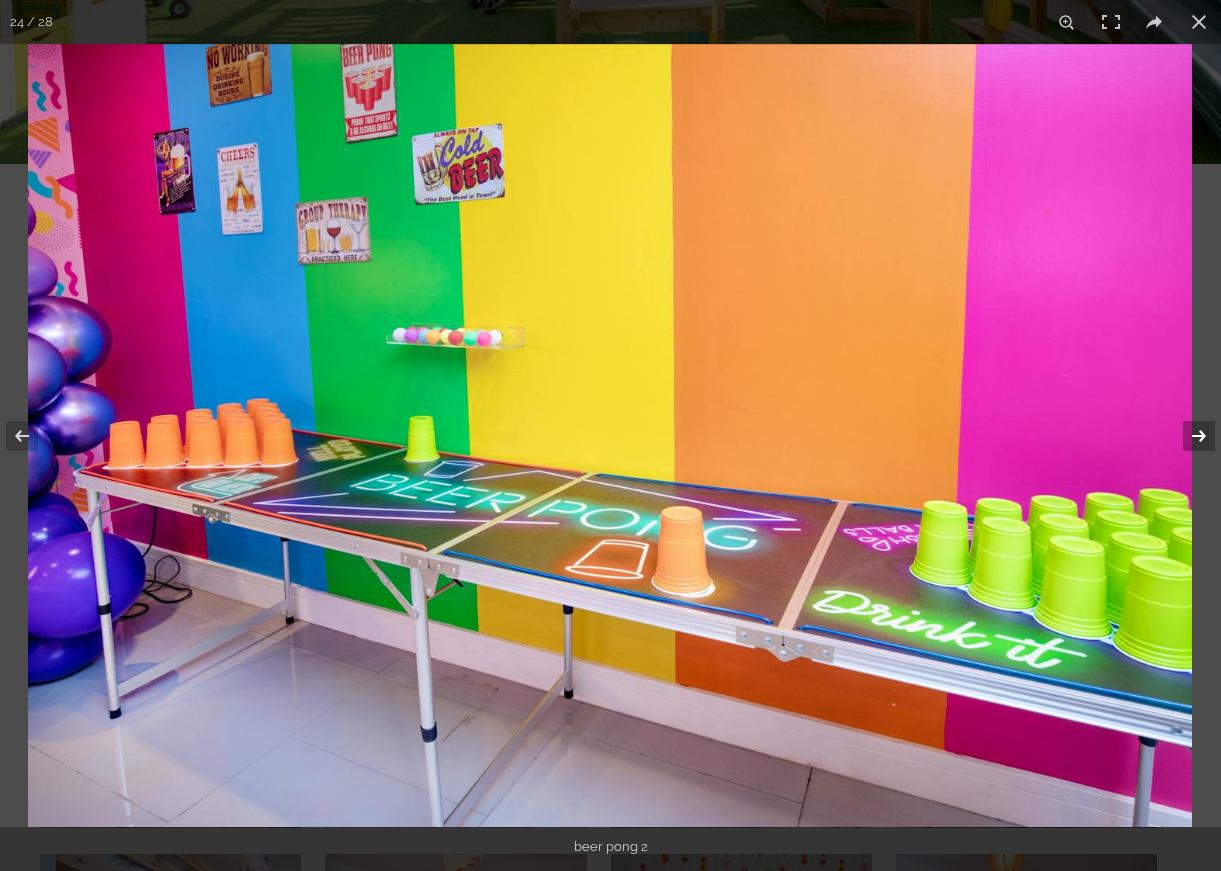 click at bounding box center [1186, 436] 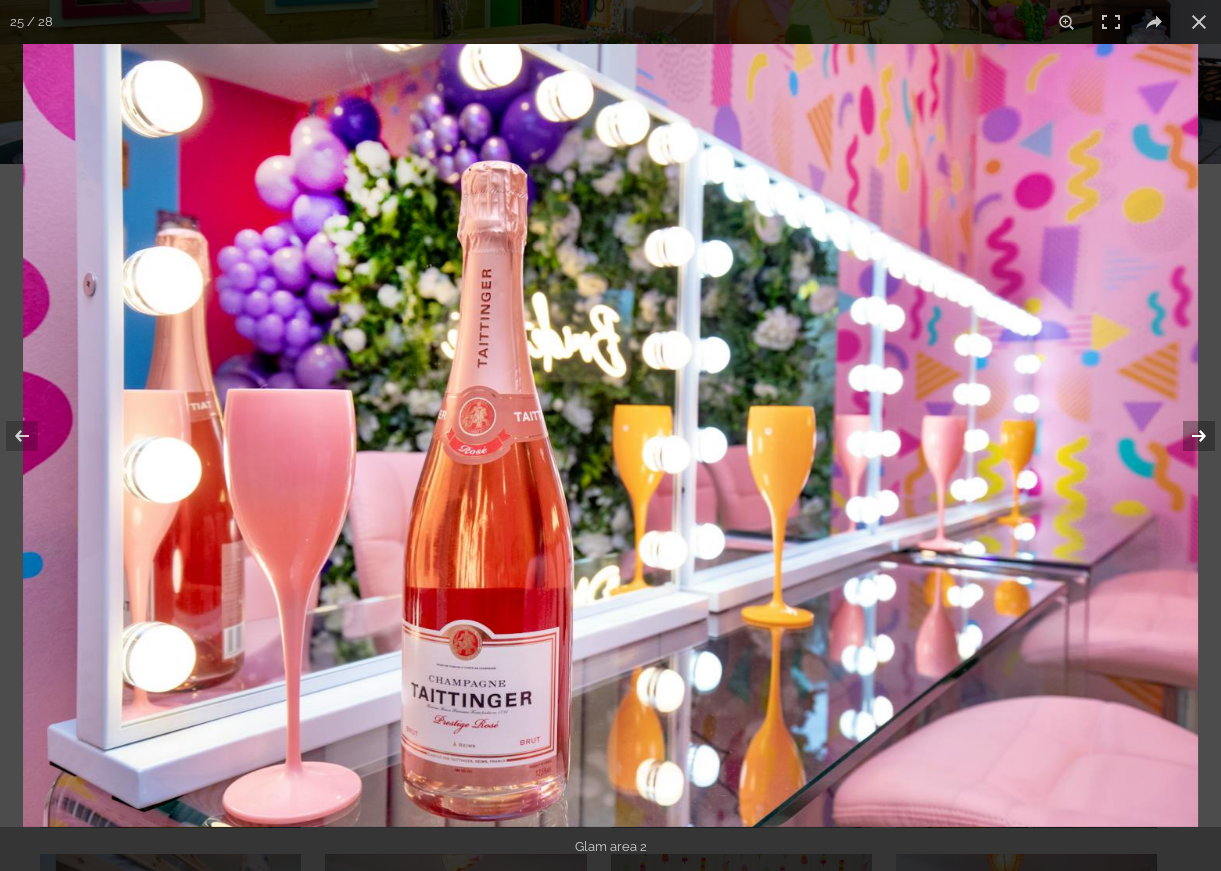 click at bounding box center (1186, 436) 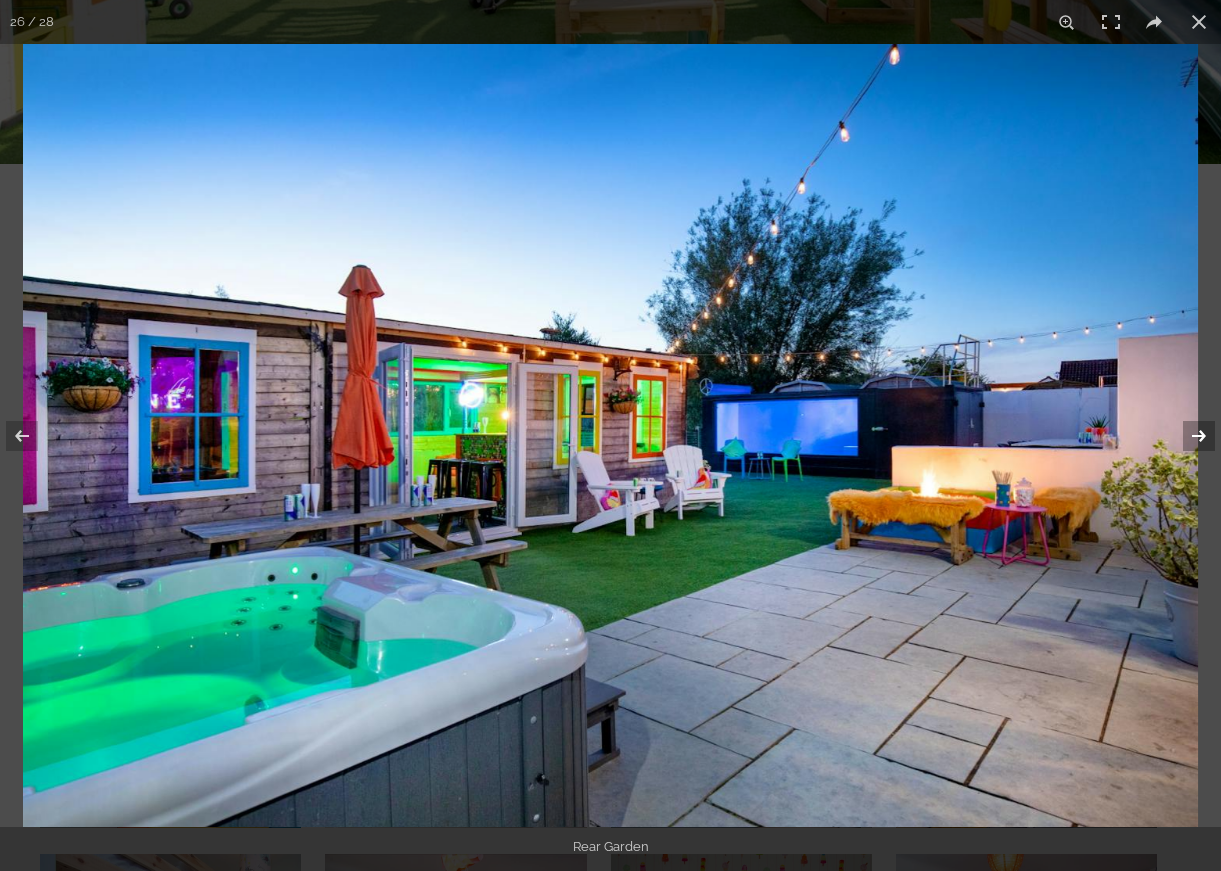 click at bounding box center (1186, 436) 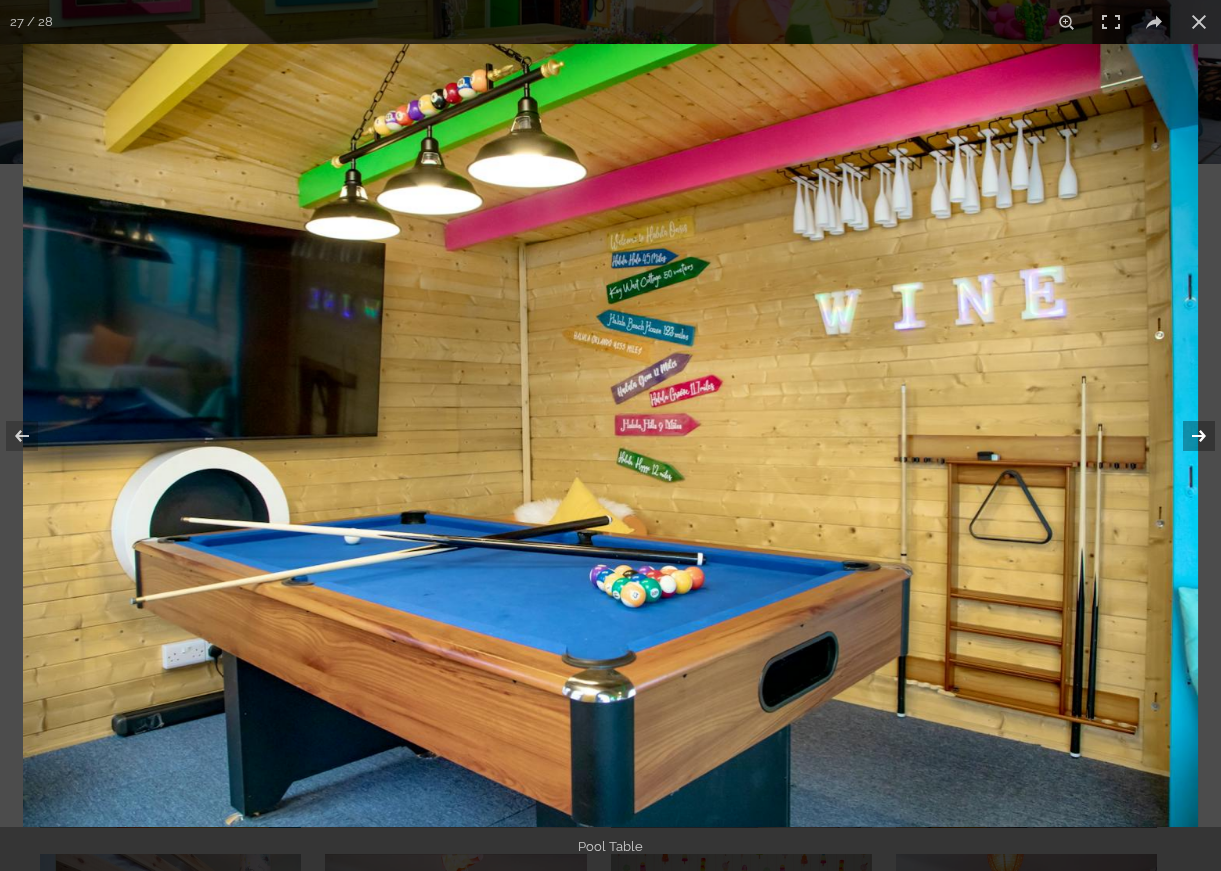 click at bounding box center (1186, 436) 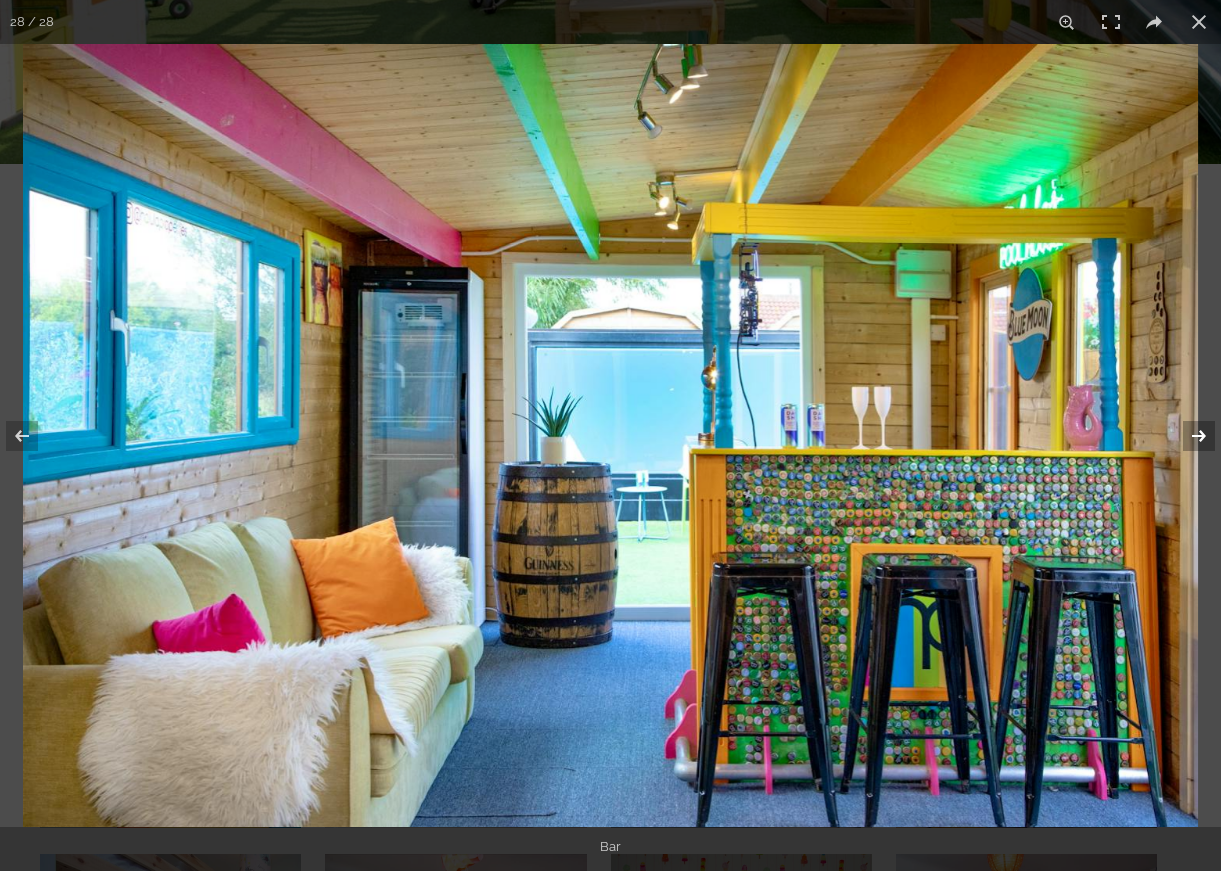 click at bounding box center (1186, 436) 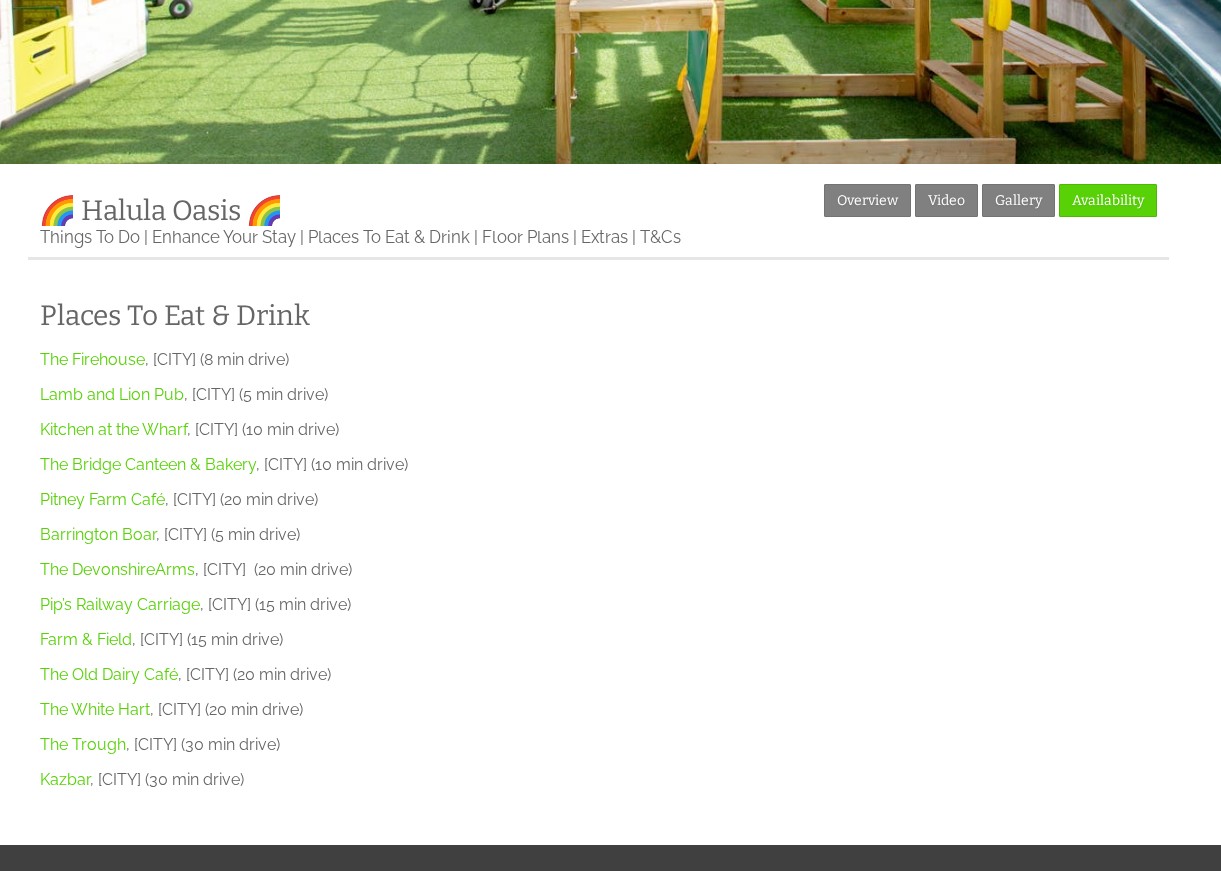 scroll, scrollTop: 0, scrollLeft: 0, axis: both 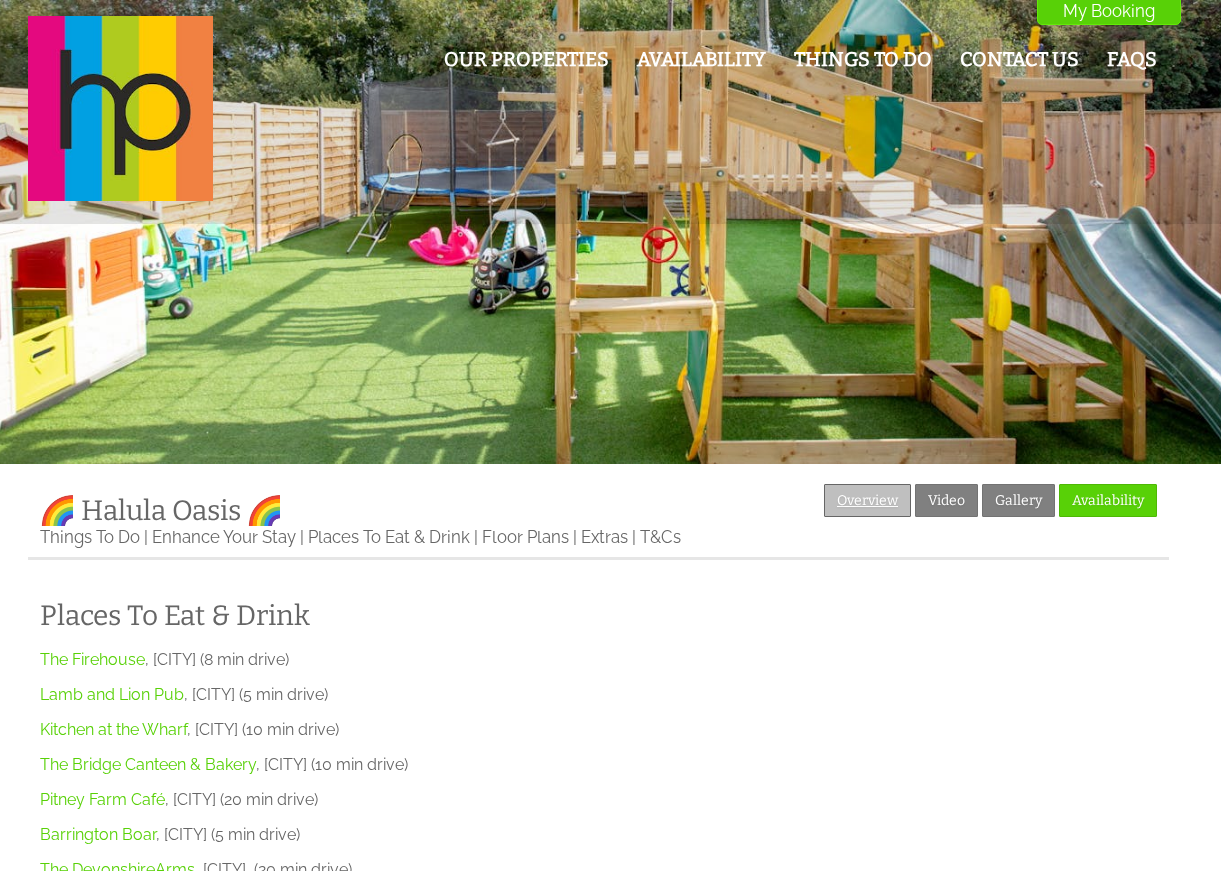 click on "Overview" at bounding box center (867, 500) 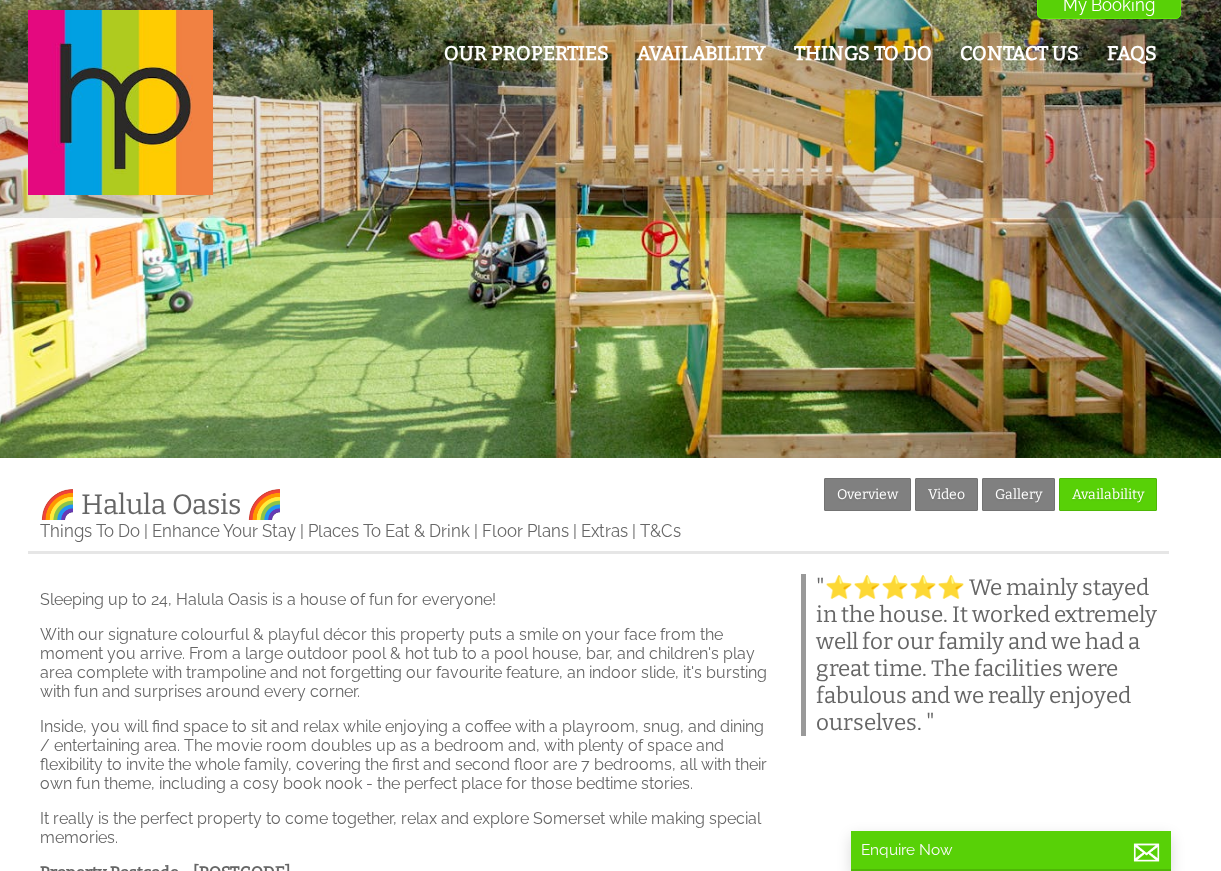 scroll, scrollTop: 0, scrollLeft: 0, axis: both 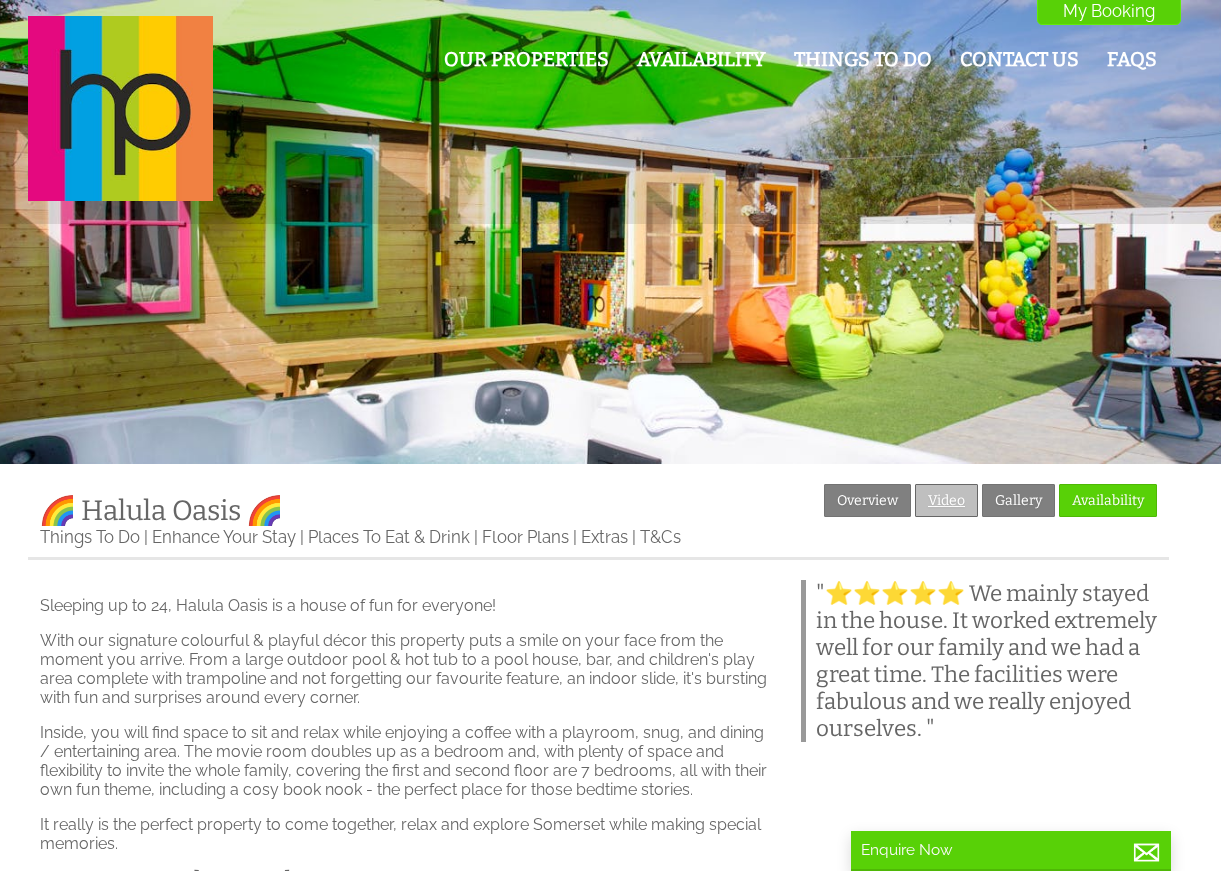 click on "Video" at bounding box center (946, 500) 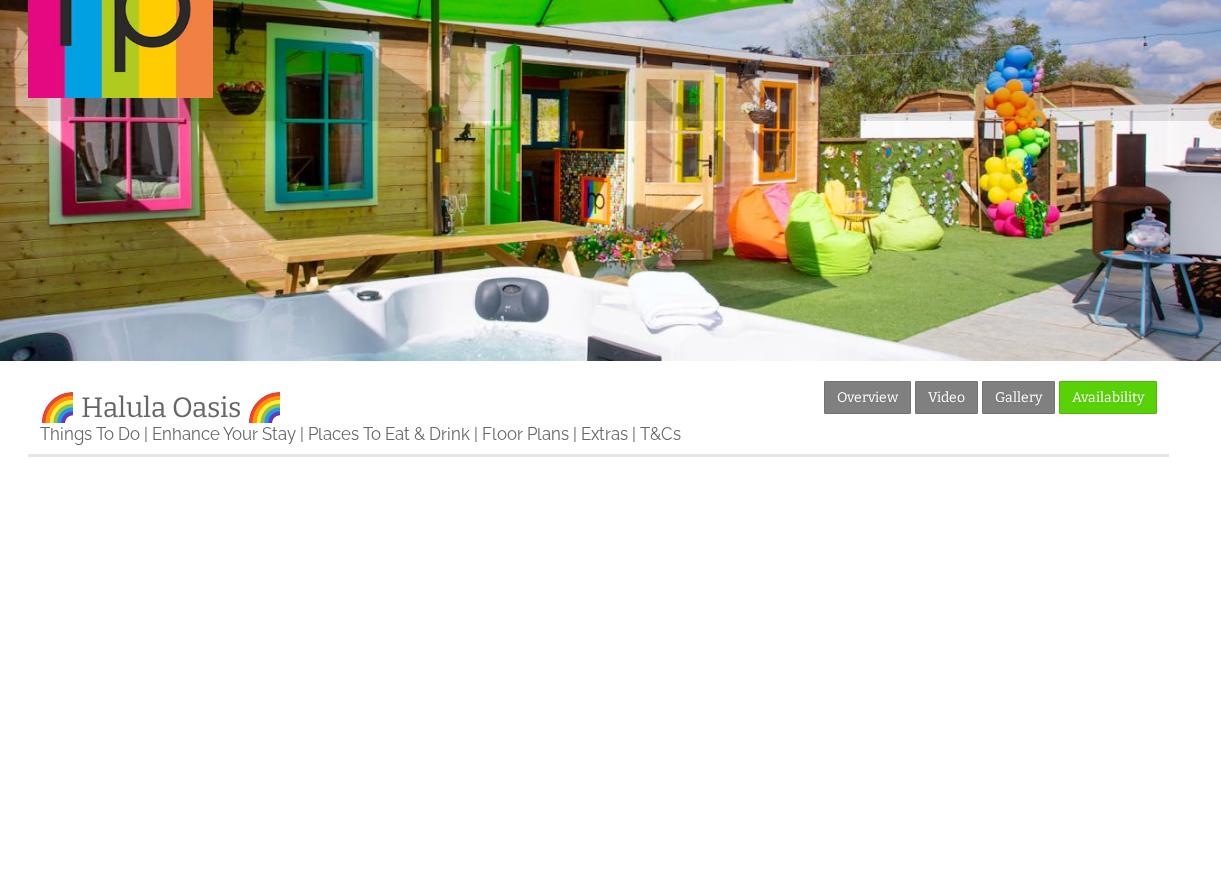 scroll, scrollTop: 100, scrollLeft: 0, axis: vertical 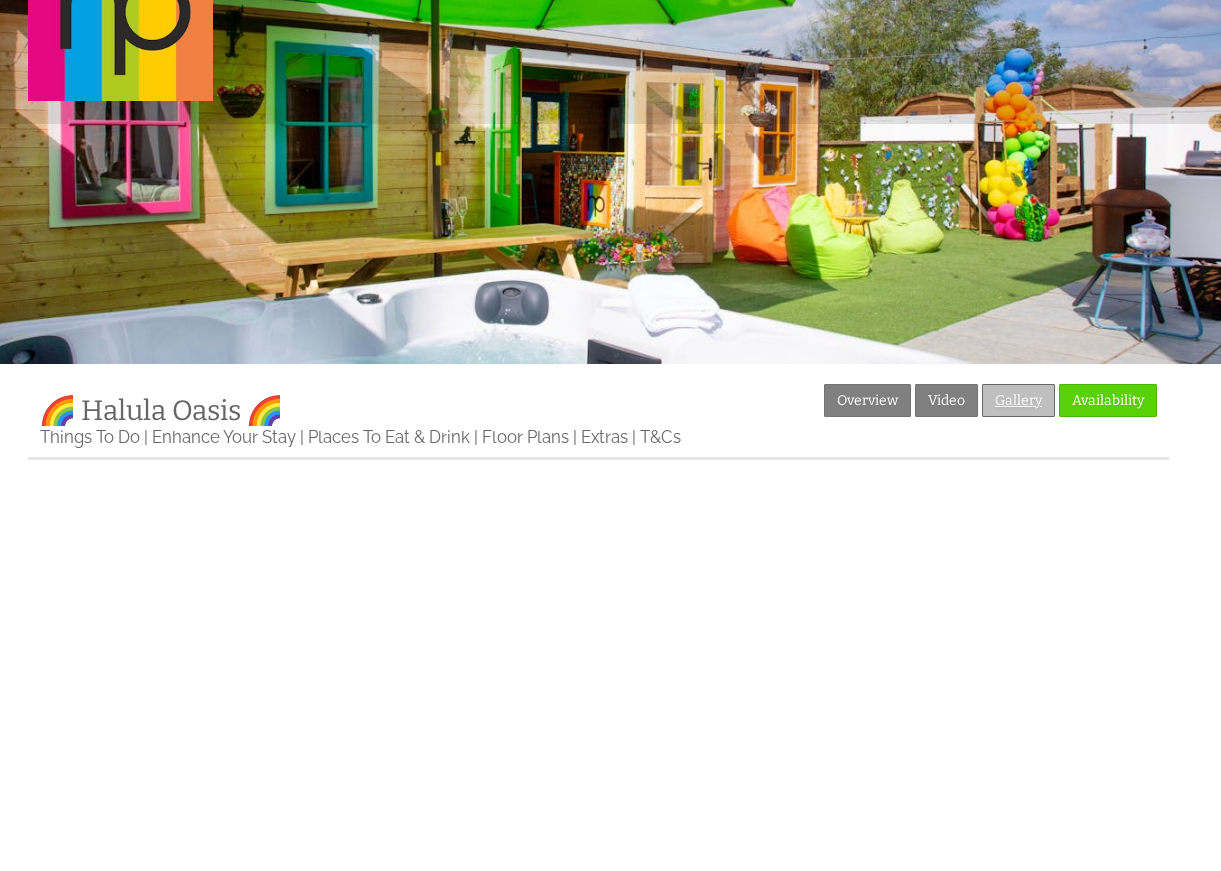 click on "Gallery" at bounding box center (1018, 400) 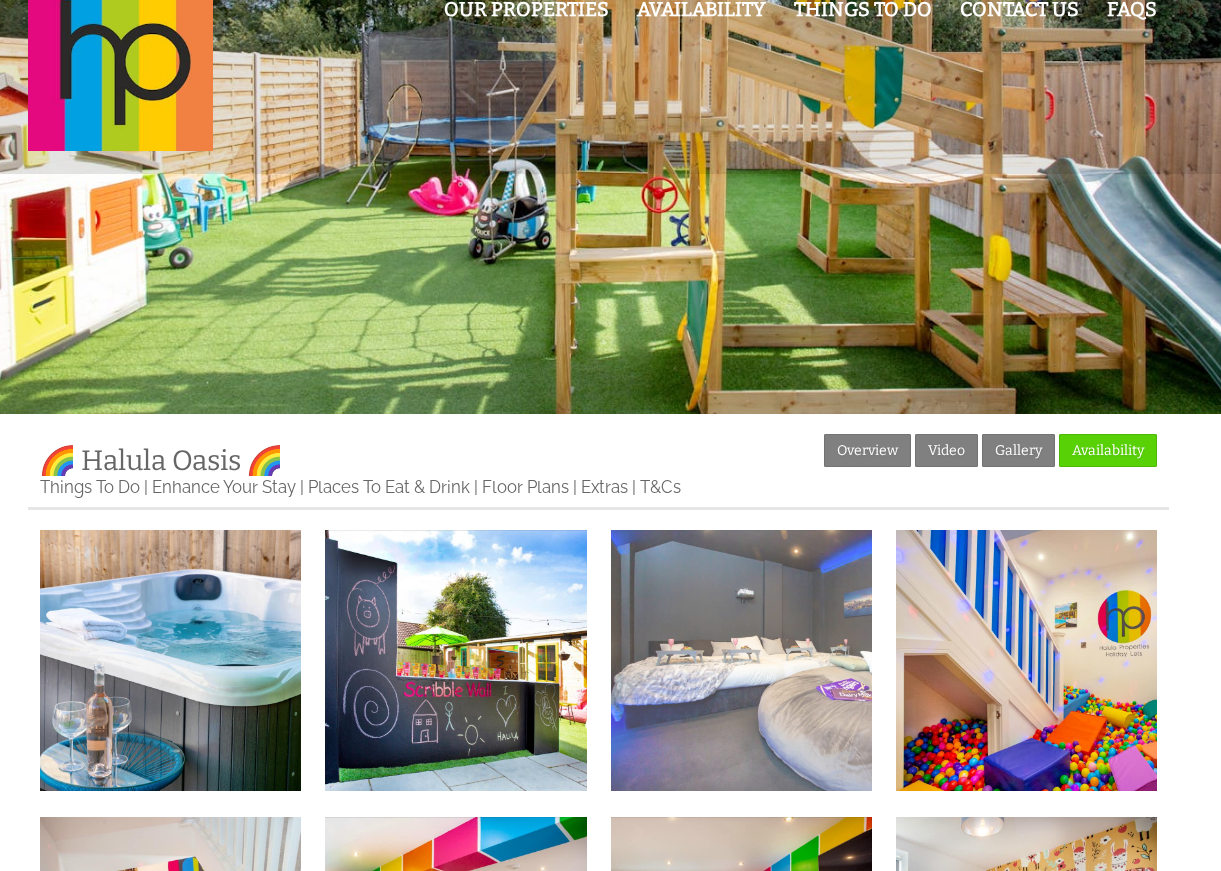 scroll, scrollTop: 0, scrollLeft: 0, axis: both 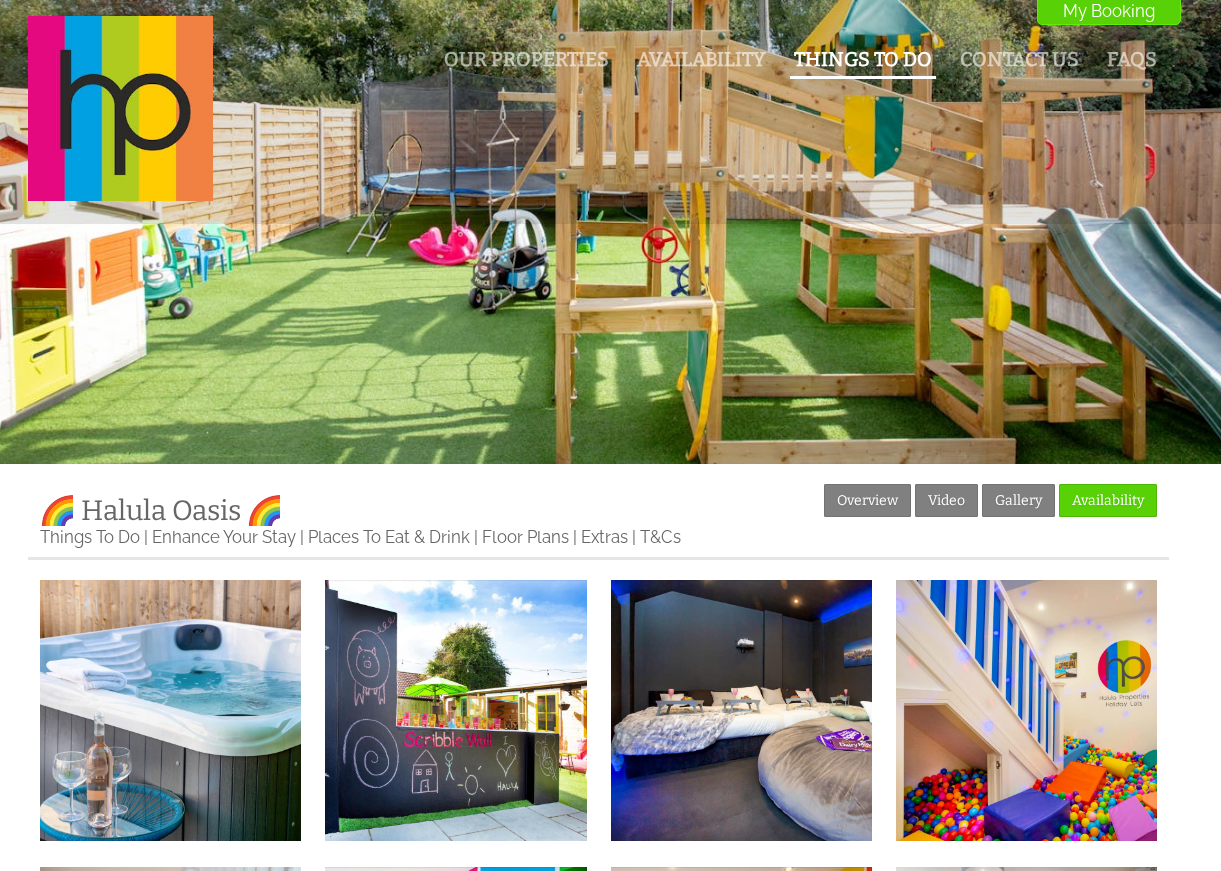 click on "Things To Do" at bounding box center [863, 59] 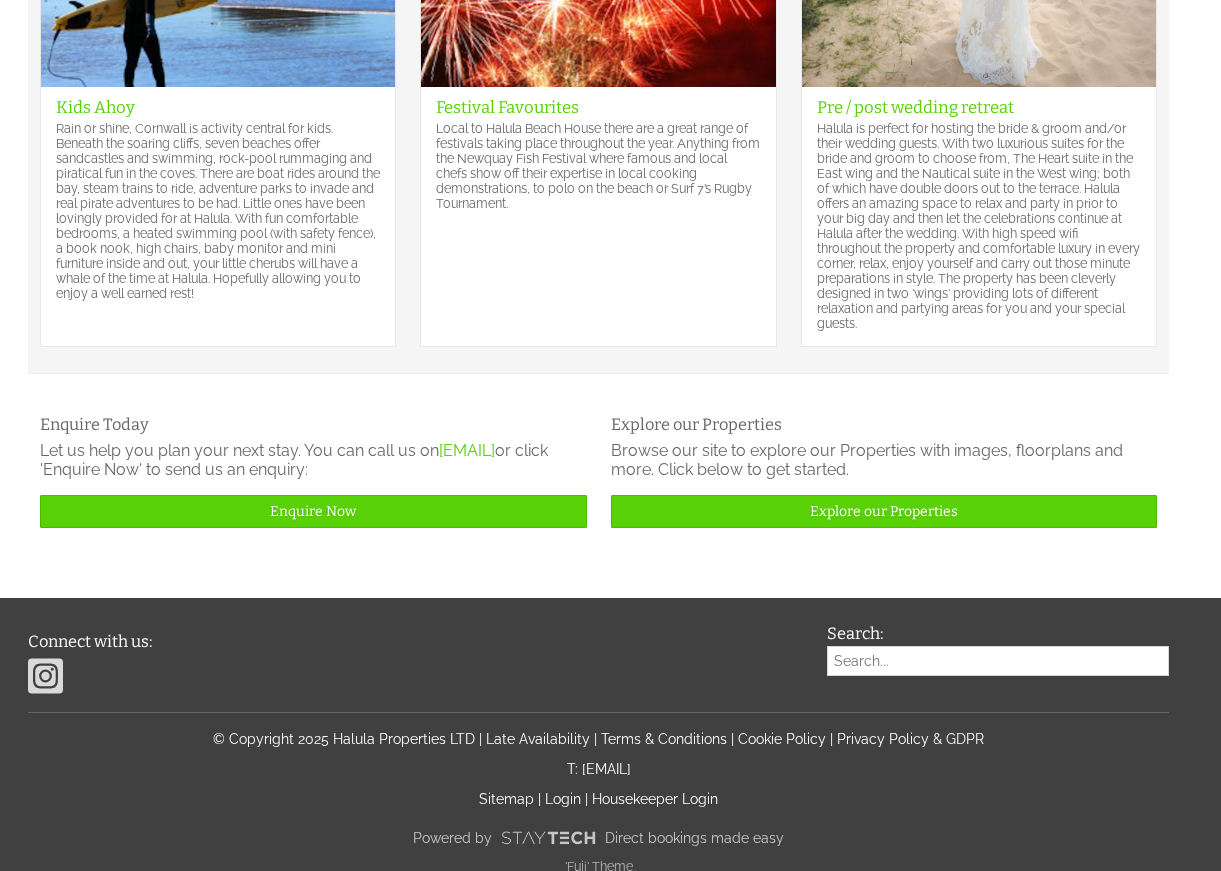 scroll, scrollTop: 1198, scrollLeft: 0, axis: vertical 